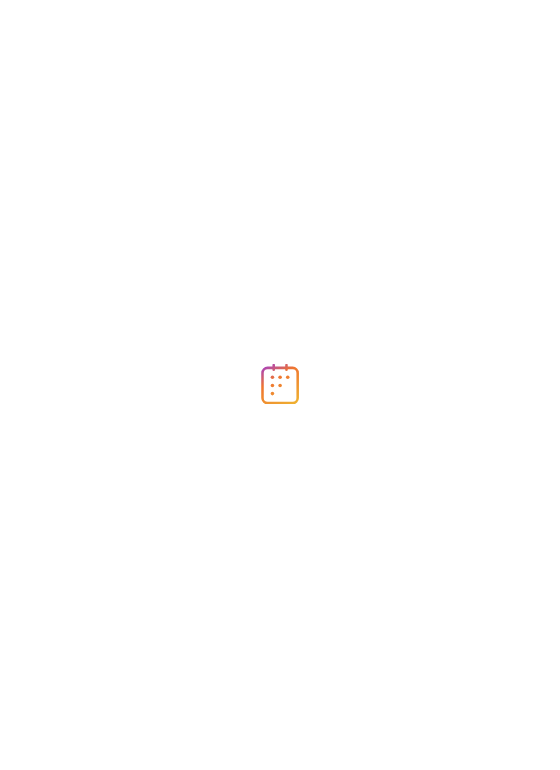 scroll, scrollTop: 0, scrollLeft: 0, axis: both 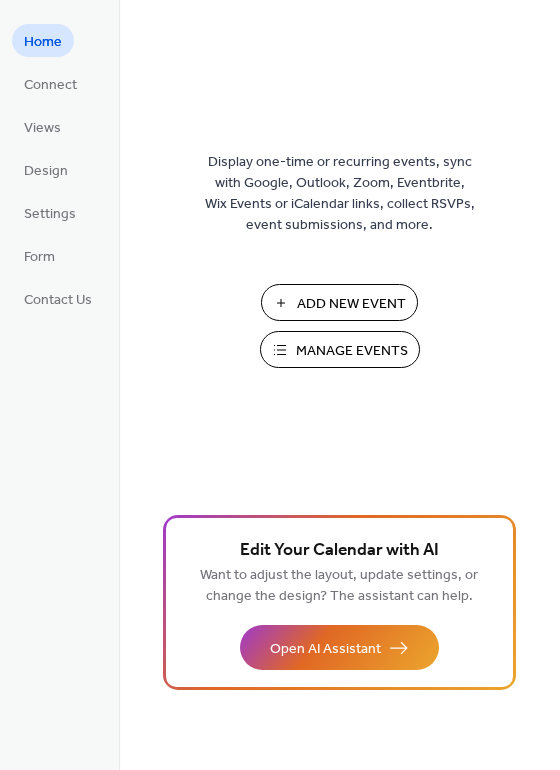 click on "Add New Event" at bounding box center [351, 304] 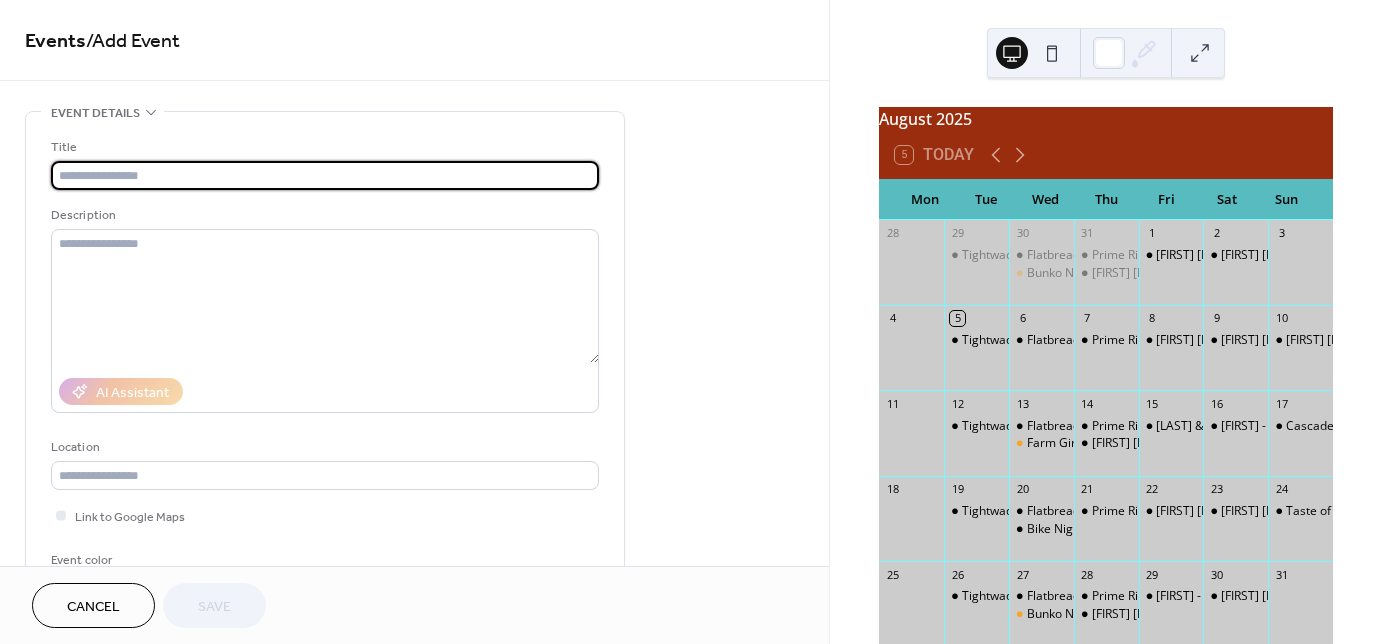 scroll, scrollTop: 0, scrollLeft: 0, axis: both 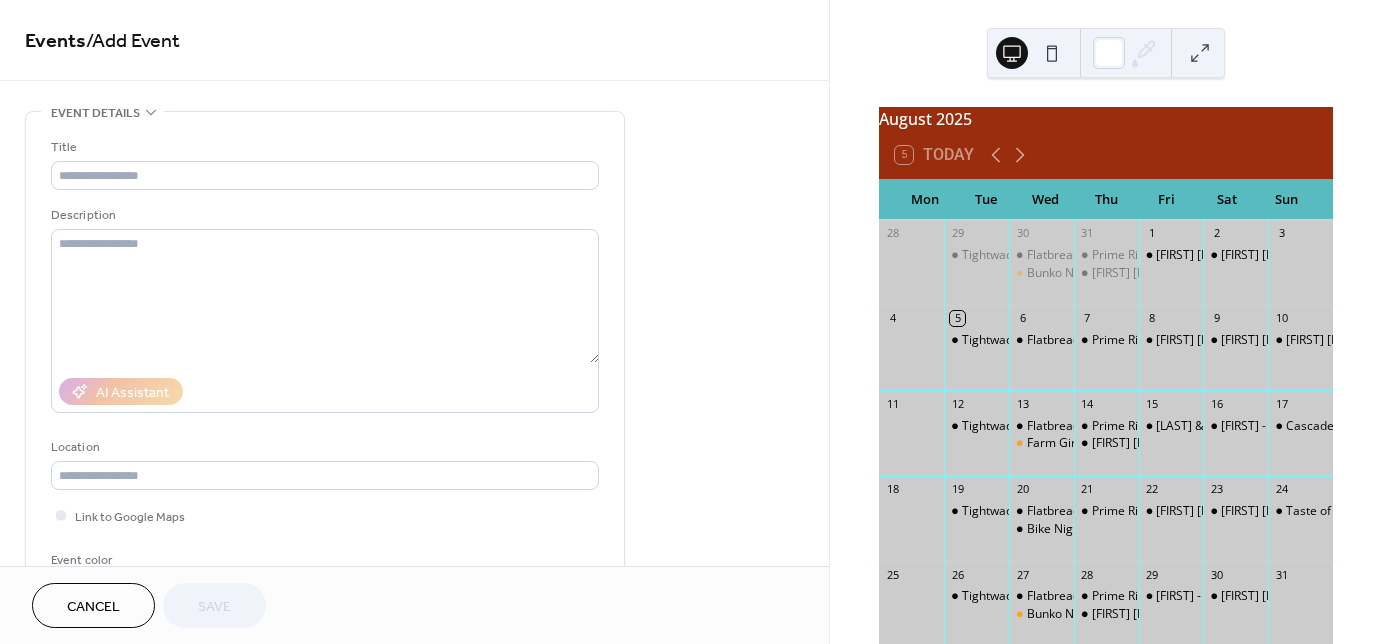 click on "Cancel" at bounding box center [93, 607] 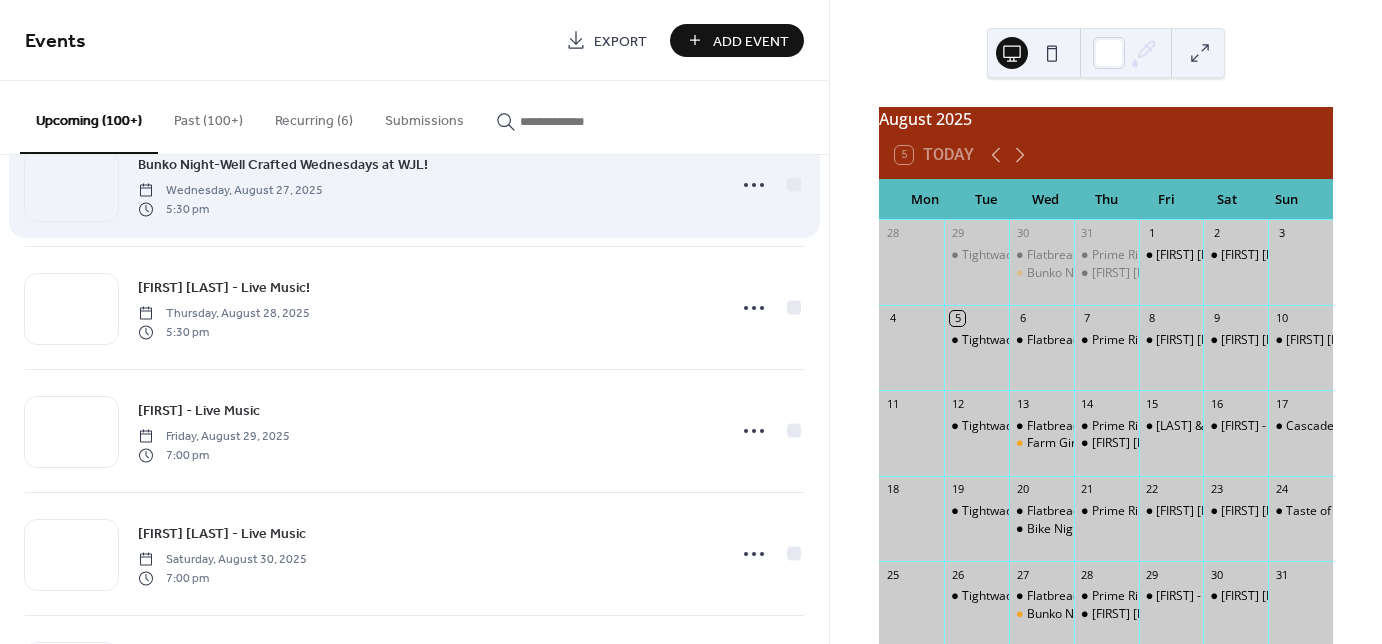 scroll, scrollTop: 1600, scrollLeft: 0, axis: vertical 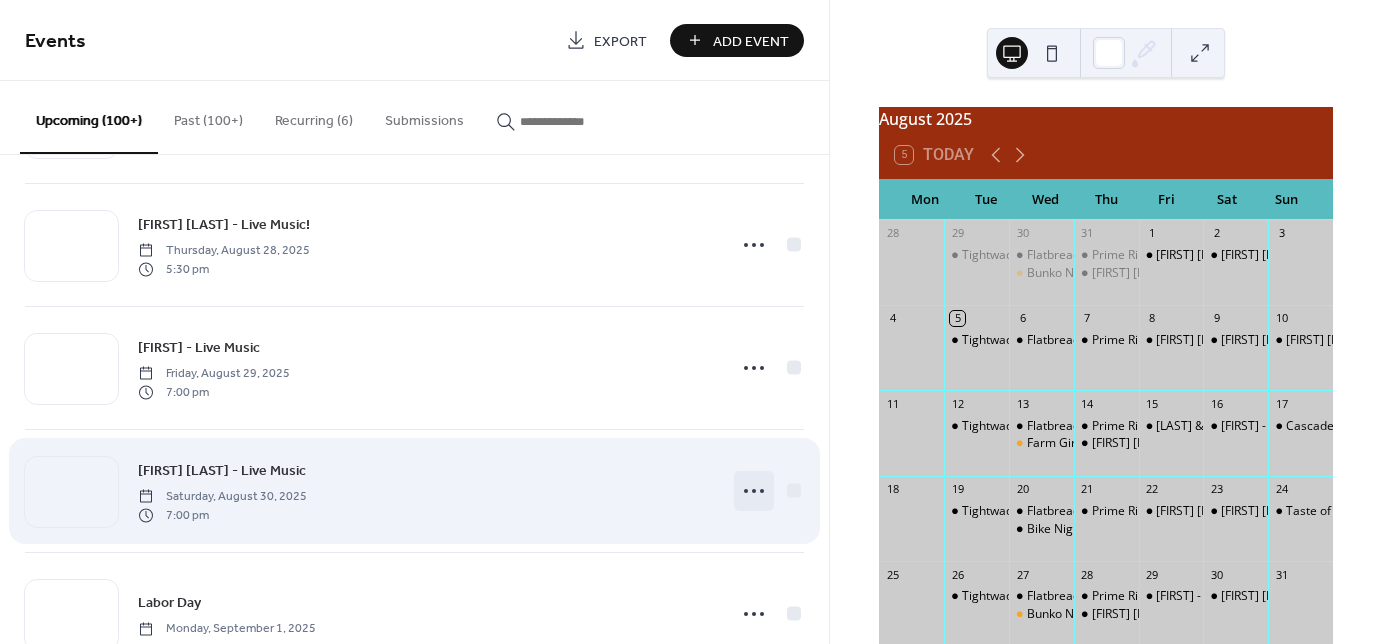 click 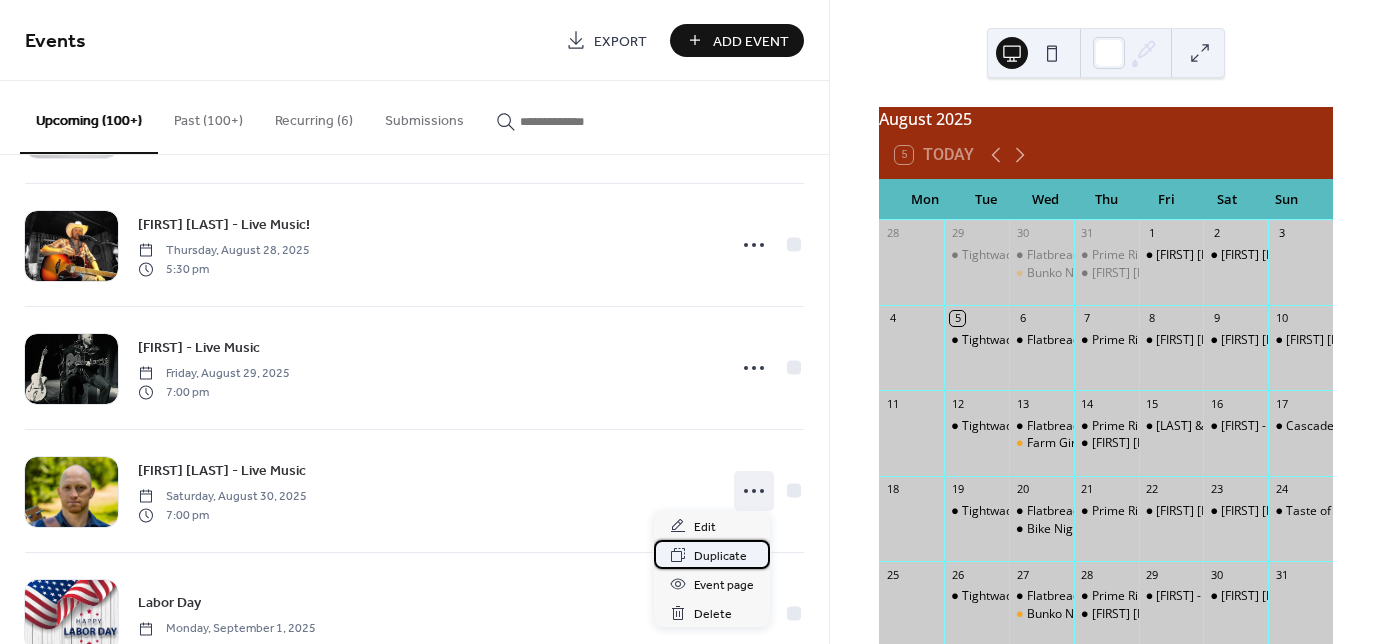 click on "Duplicate" at bounding box center (720, 556) 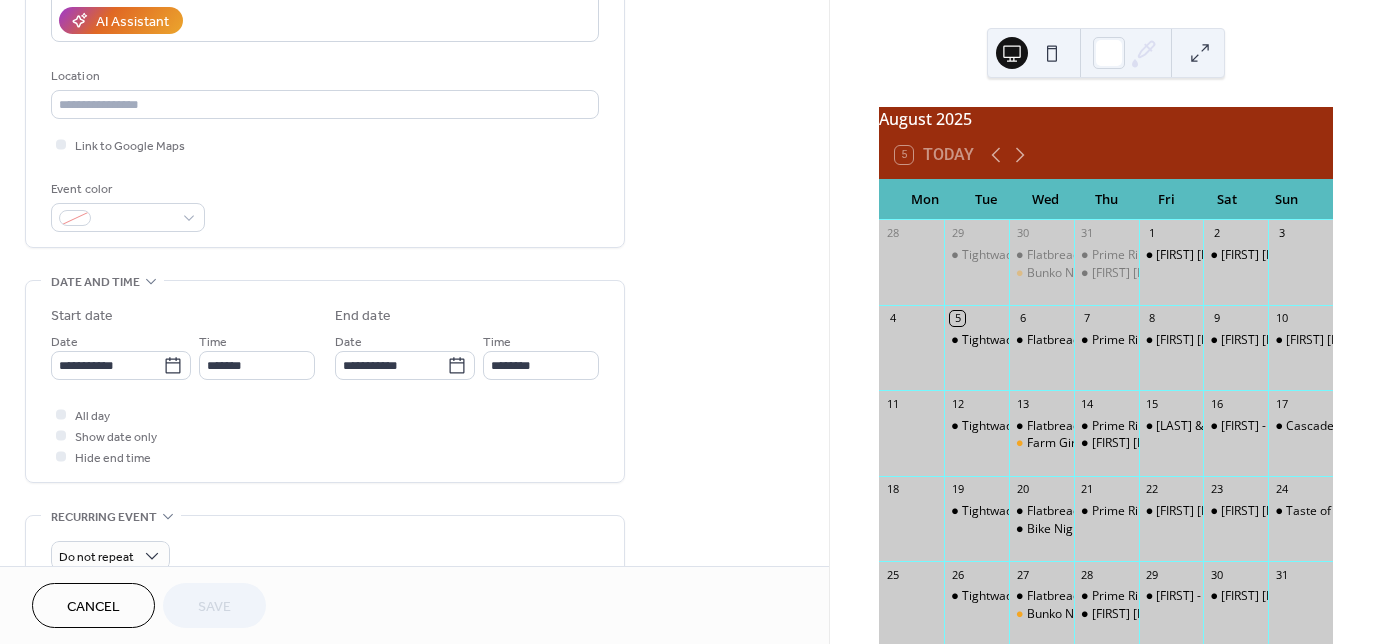 scroll, scrollTop: 400, scrollLeft: 0, axis: vertical 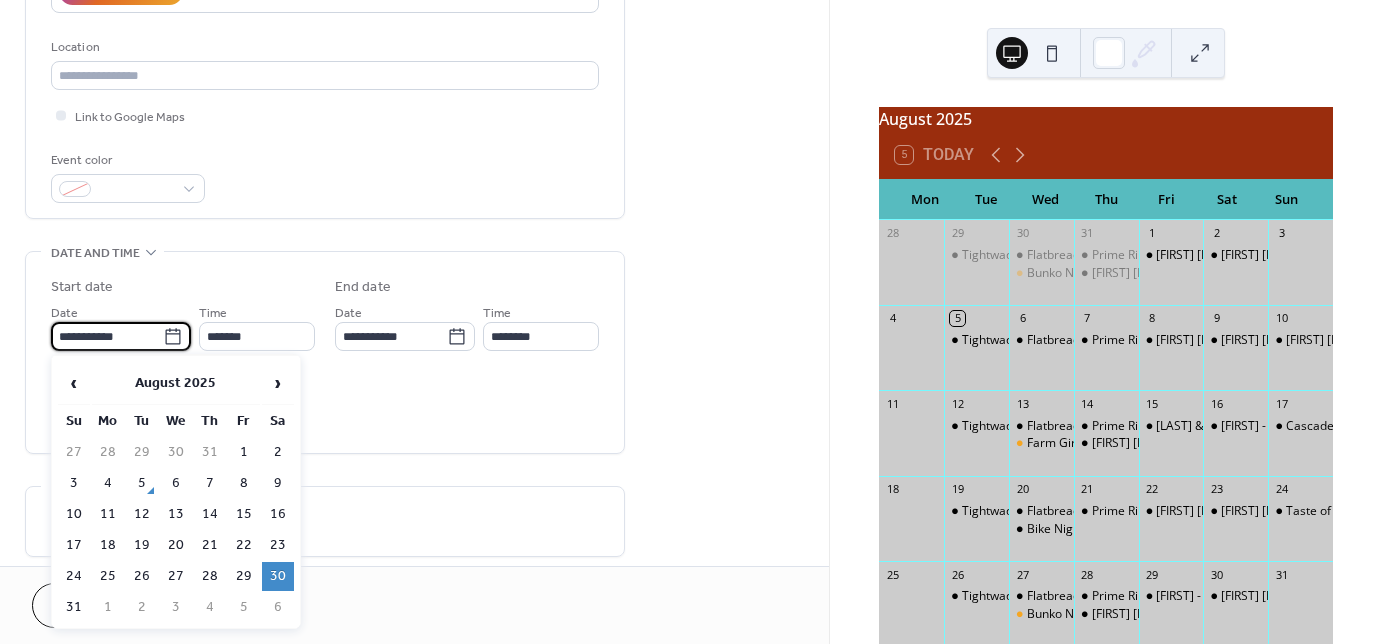 click on "**********" at bounding box center [107, 336] 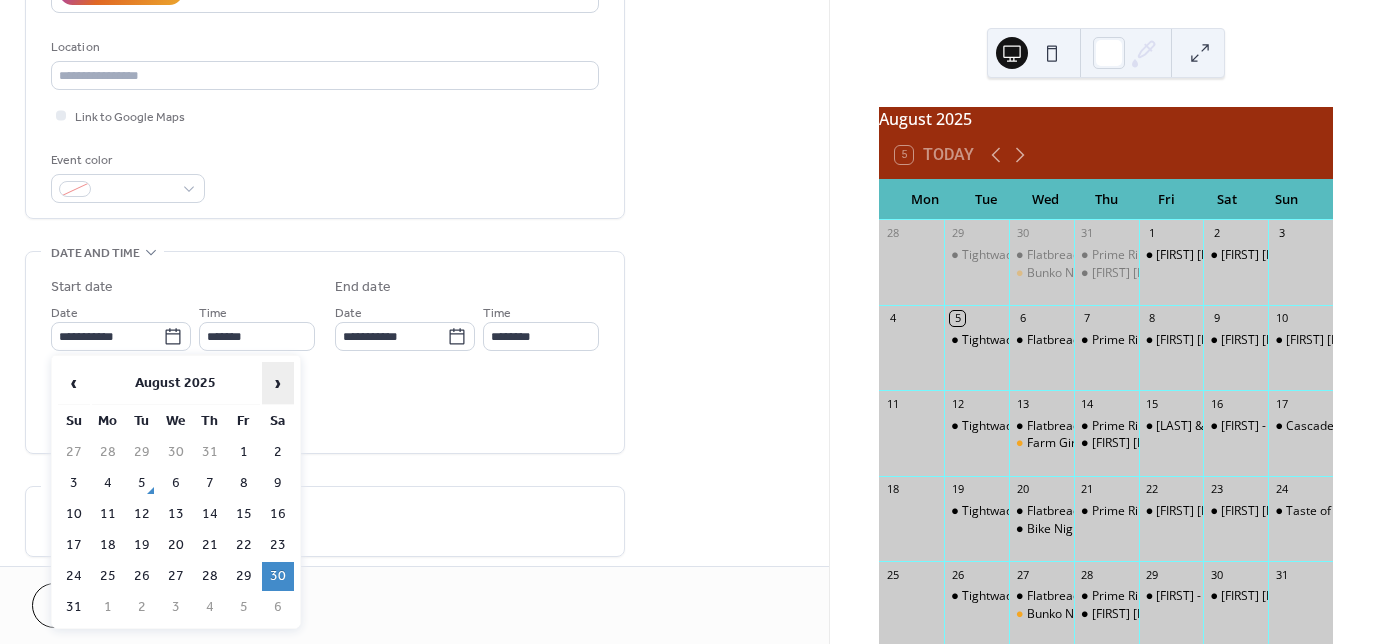 click on "›" at bounding box center (278, 383) 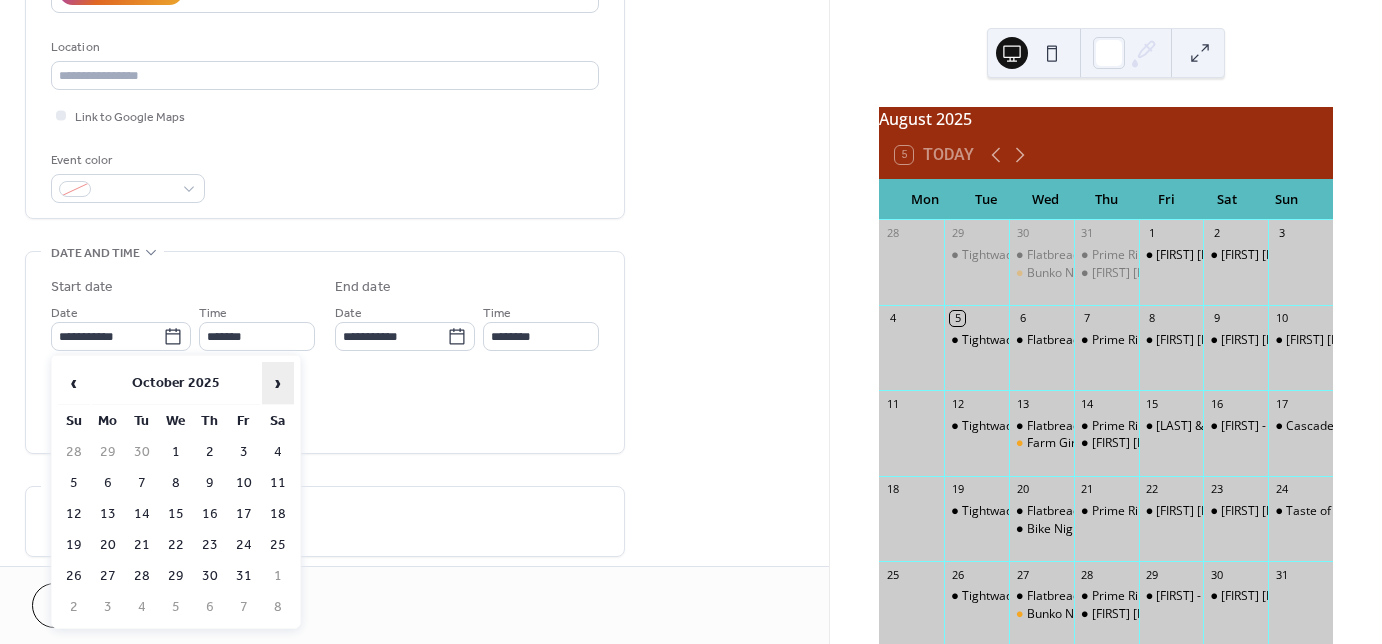 click on "›" at bounding box center [278, 383] 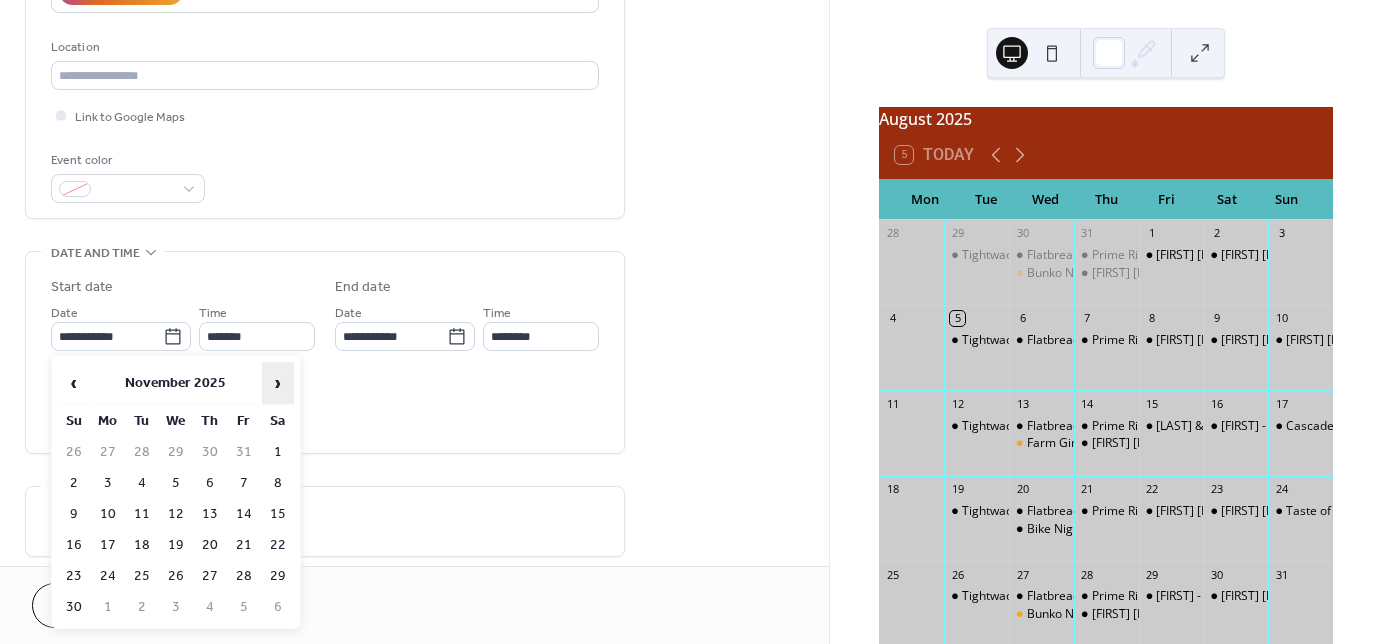 click on "›" at bounding box center (278, 383) 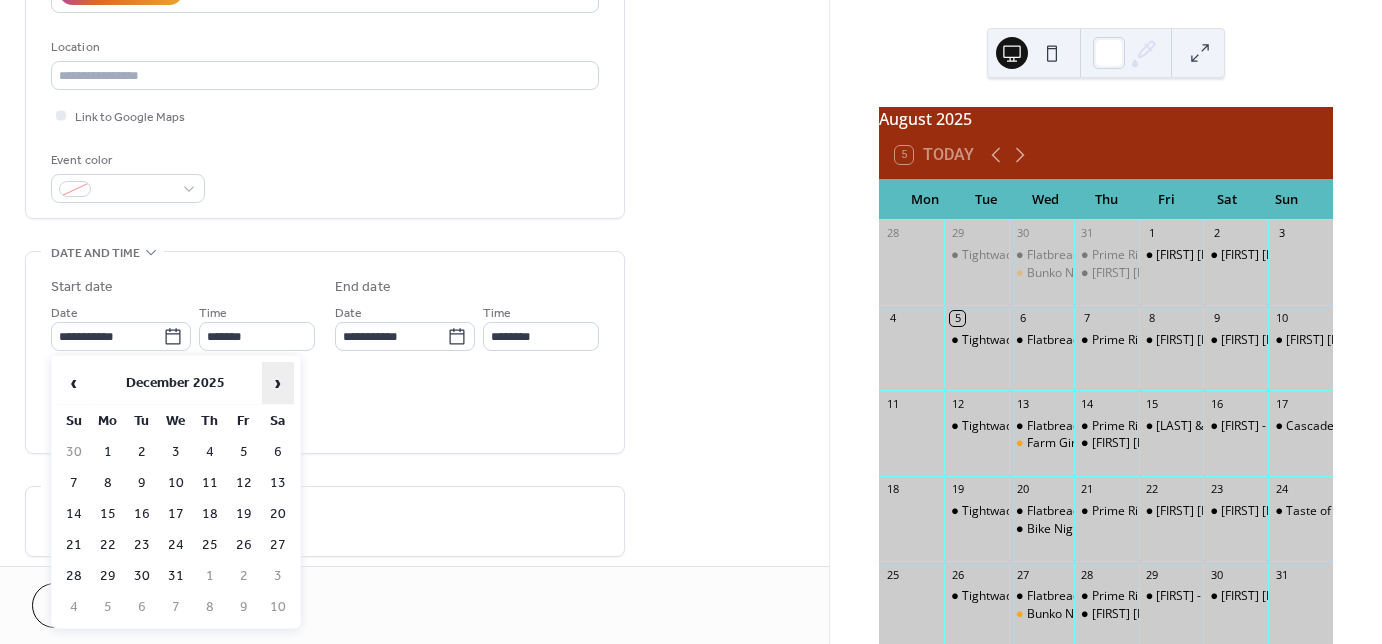 click on "›" at bounding box center (278, 383) 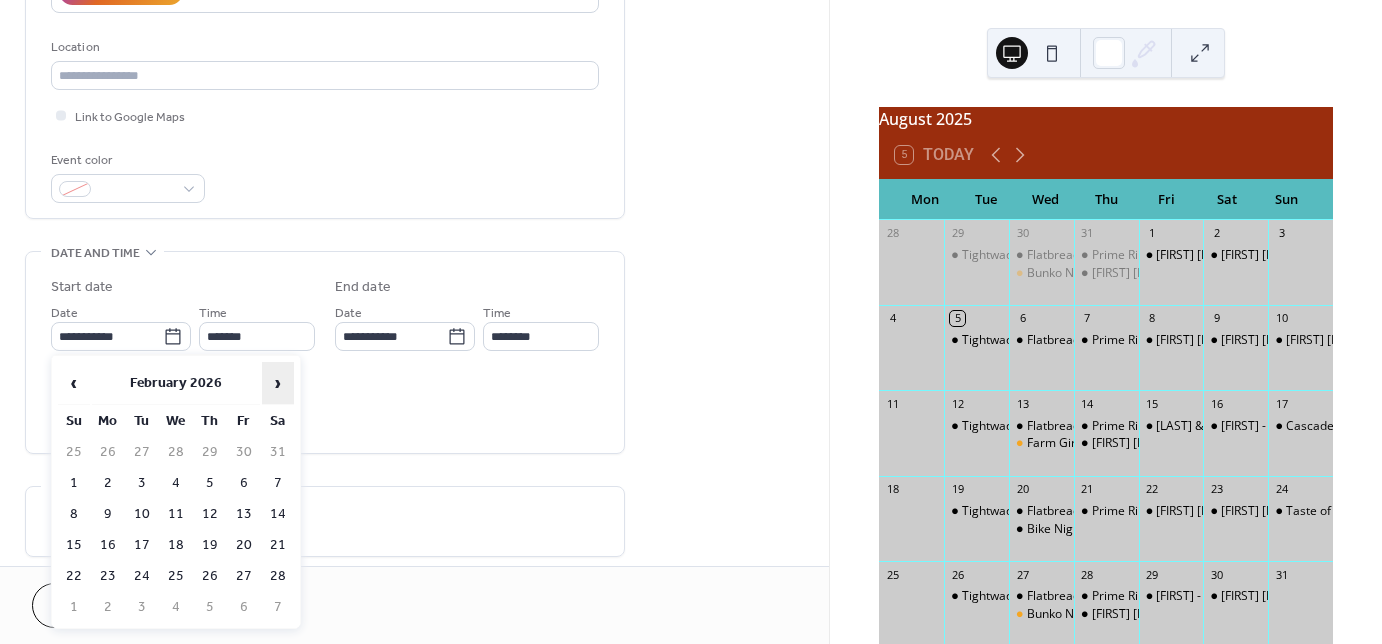 click on "›" at bounding box center (278, 383) 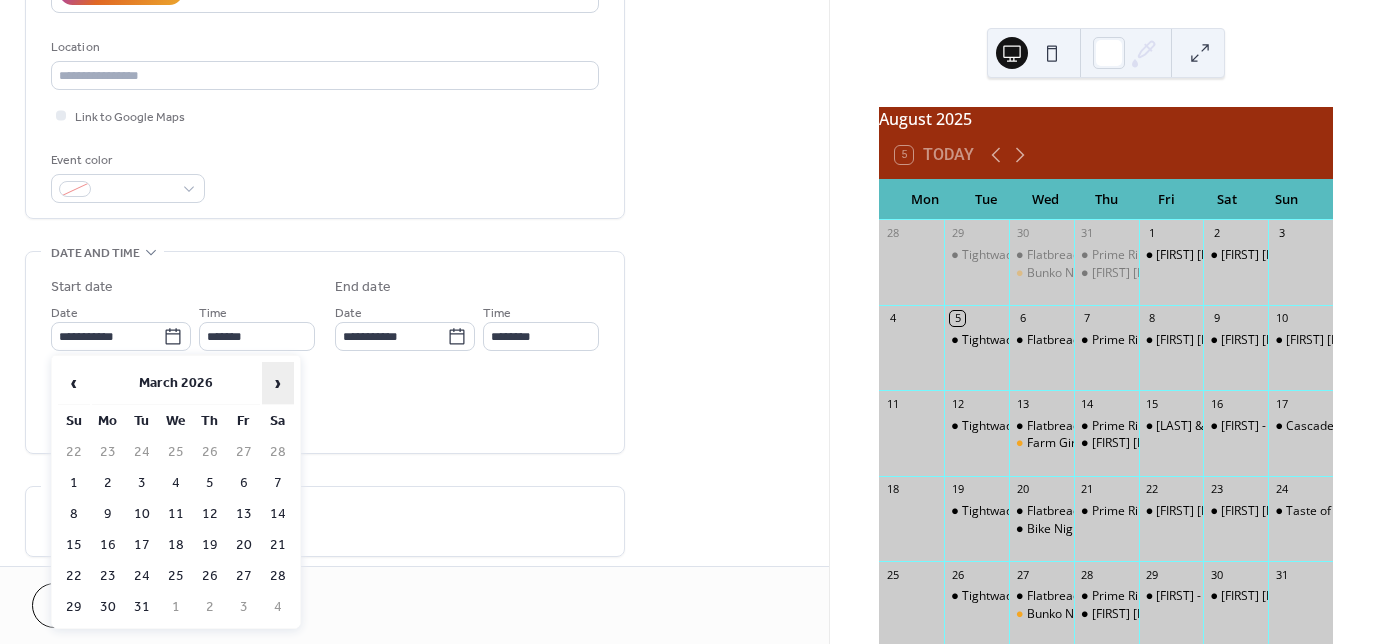 click on "›" at bounding box center [278, 383] 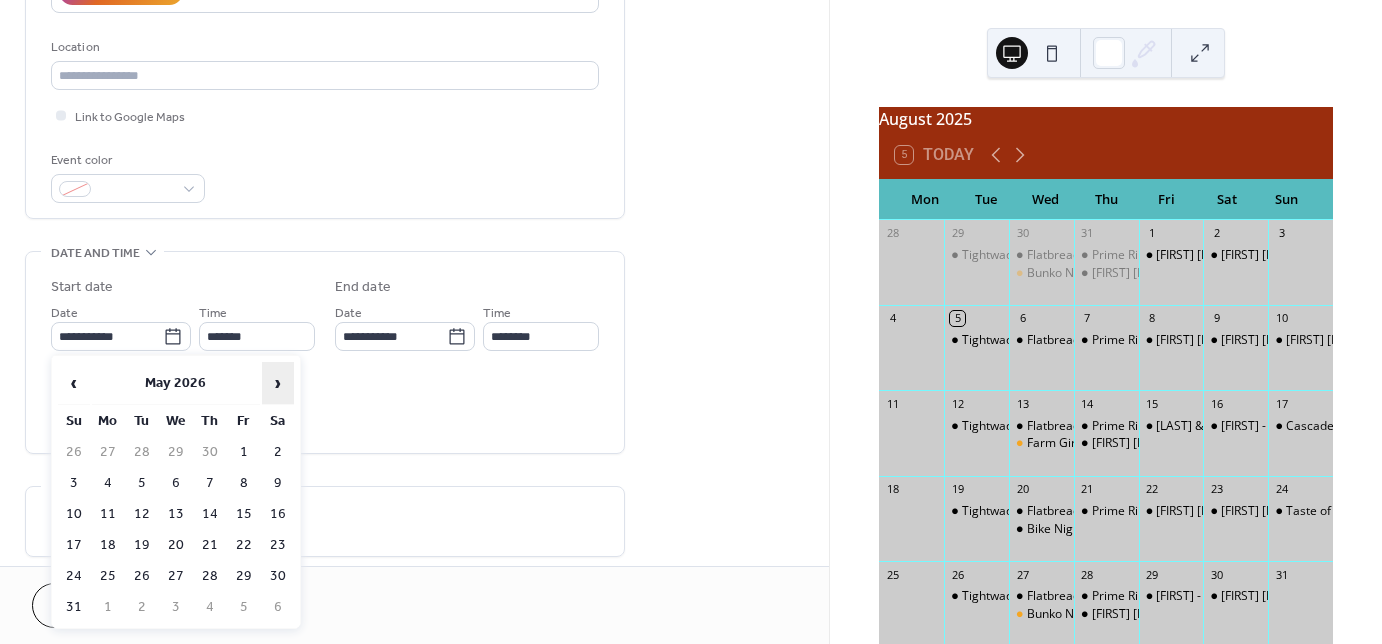 click on "›" at bounding box center [278, 383] 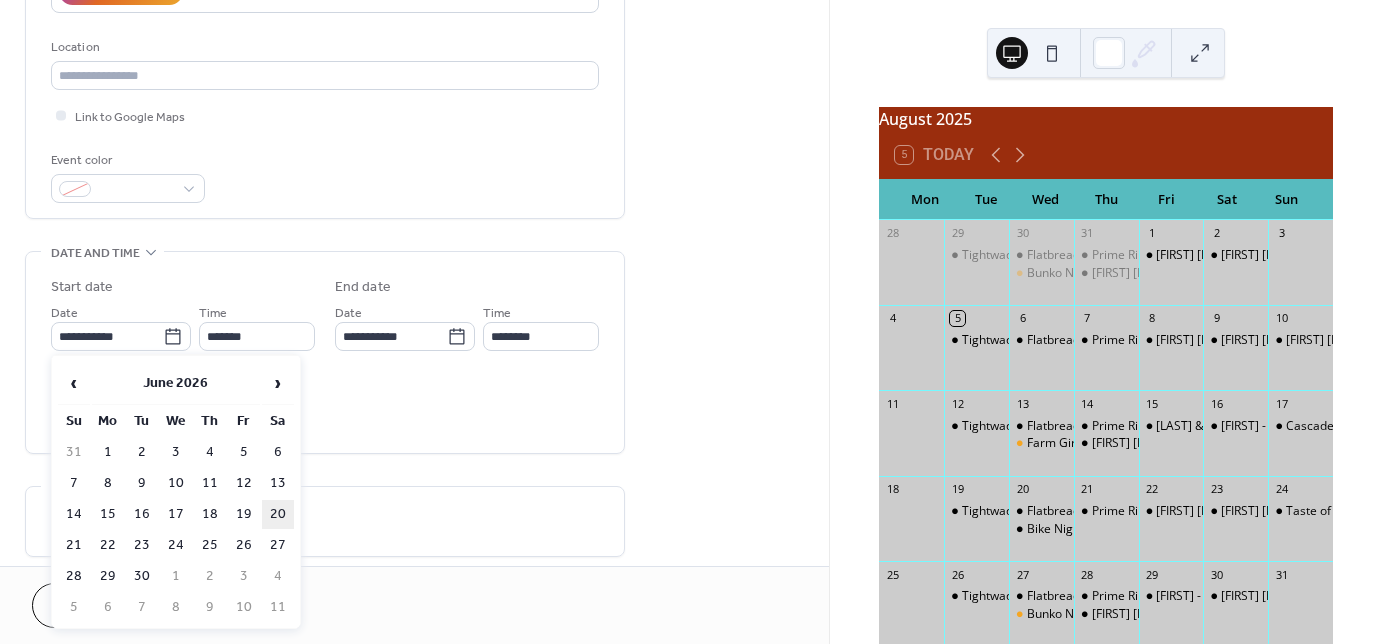 click on "20" at bounding box center [278, 514] 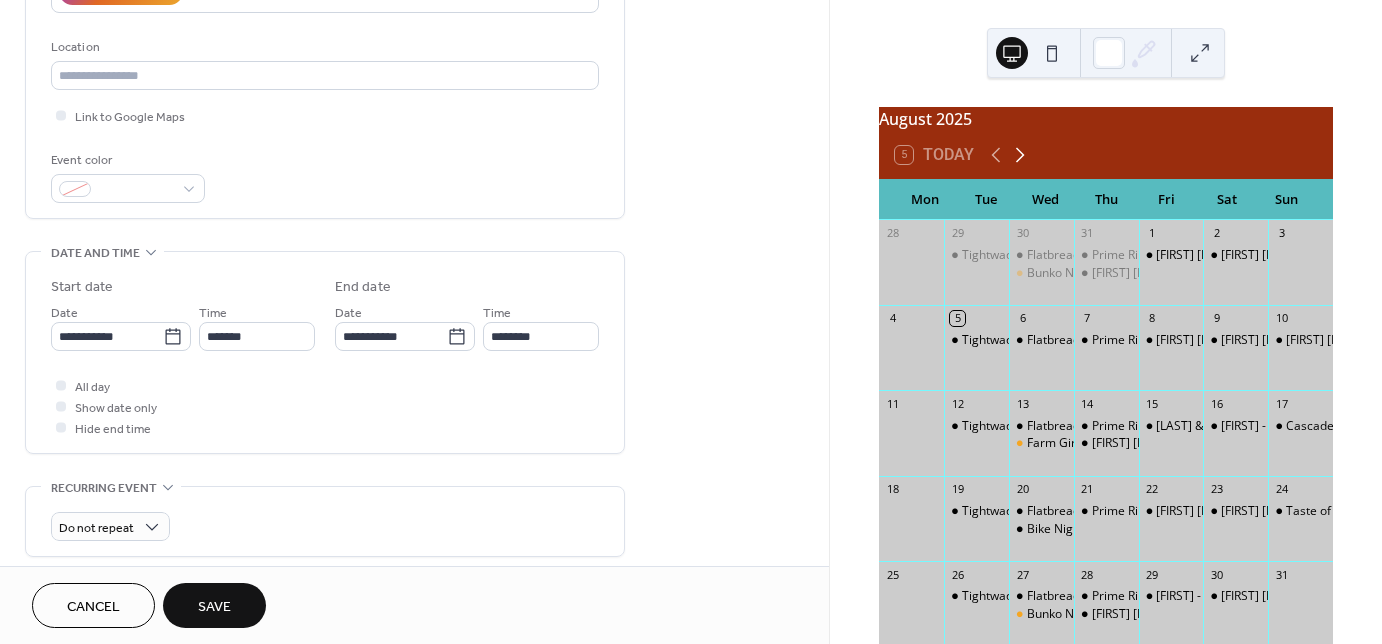 click 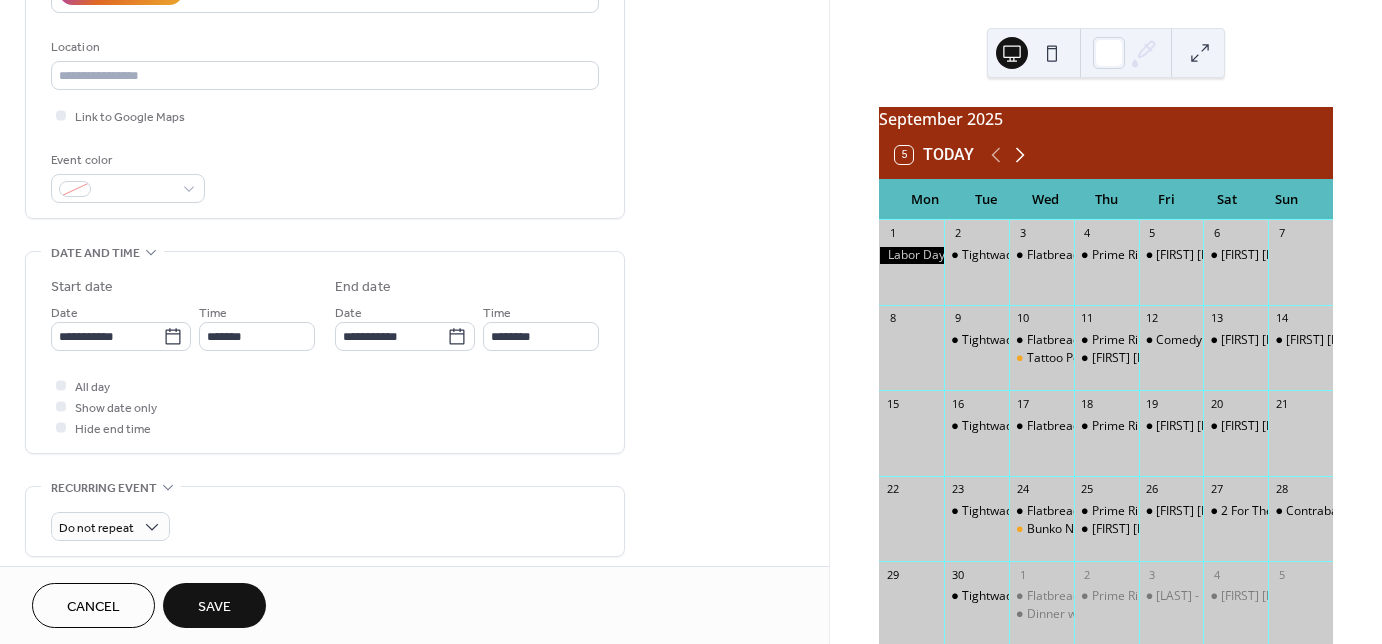 click 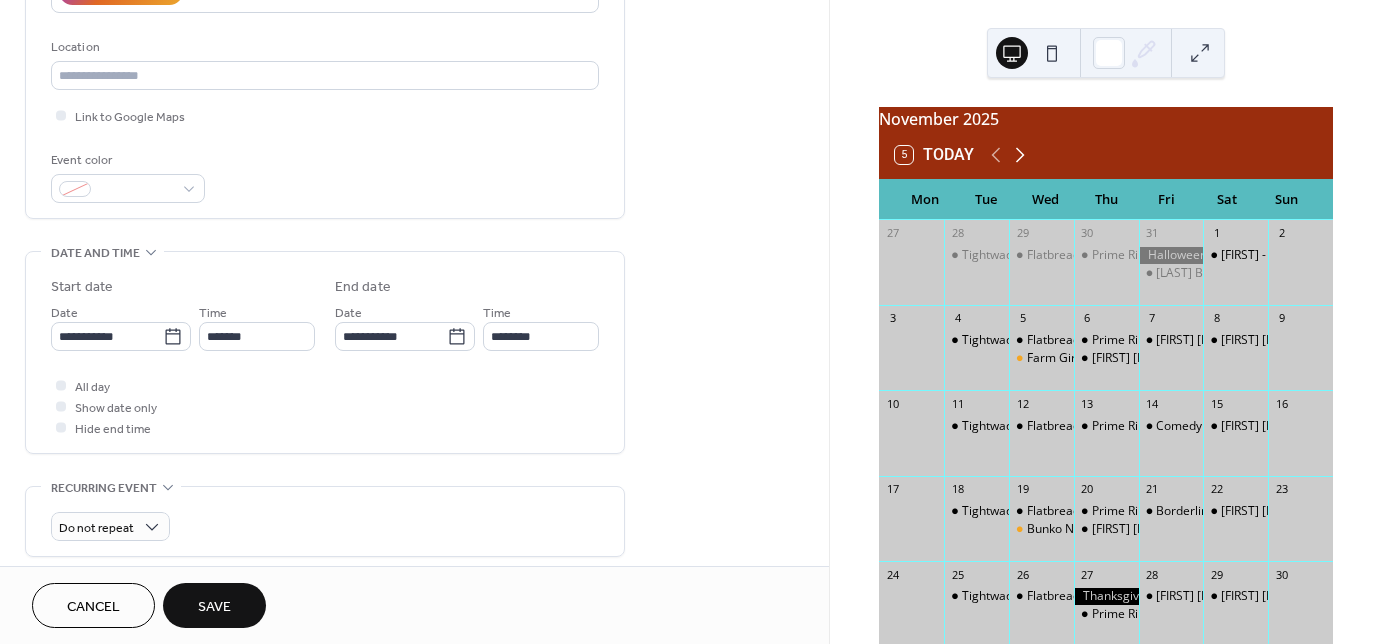 click 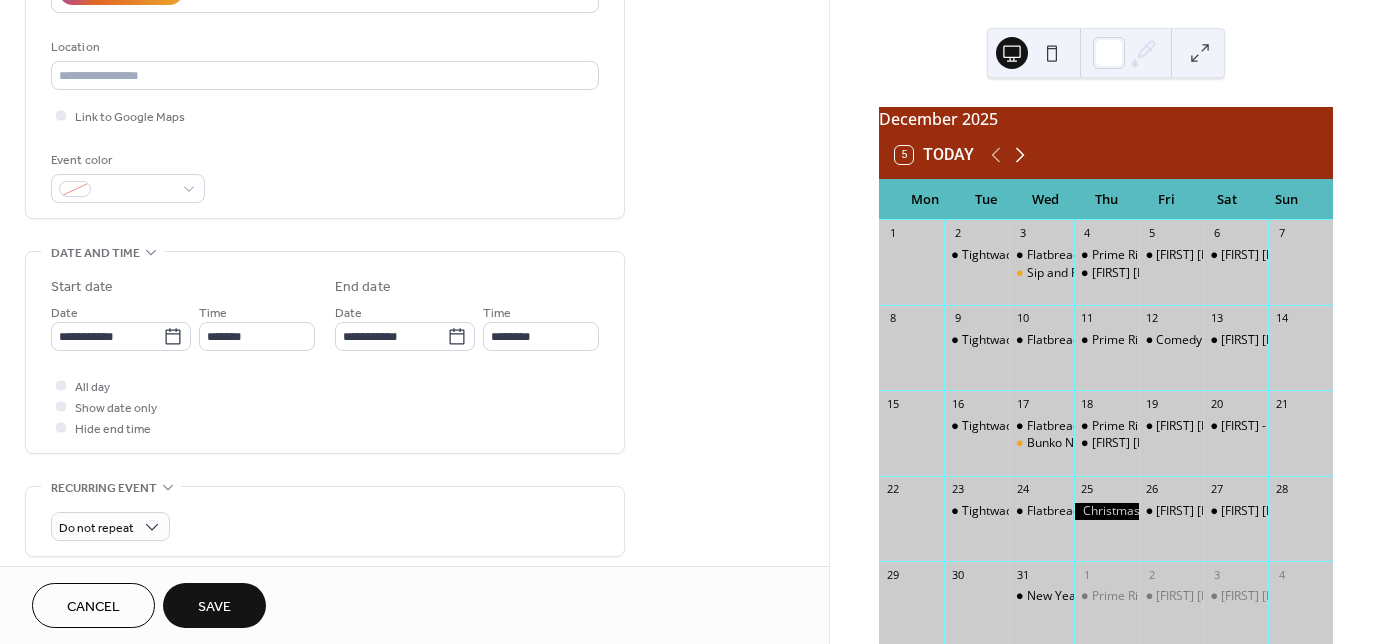click 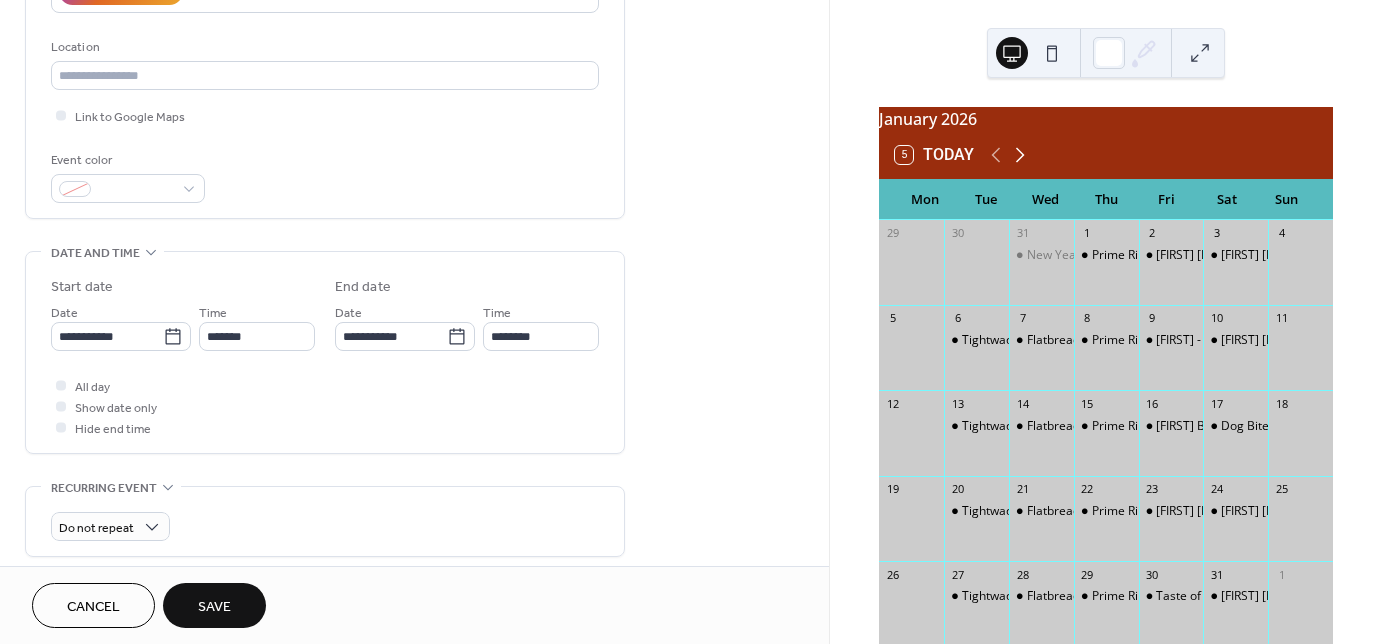 click 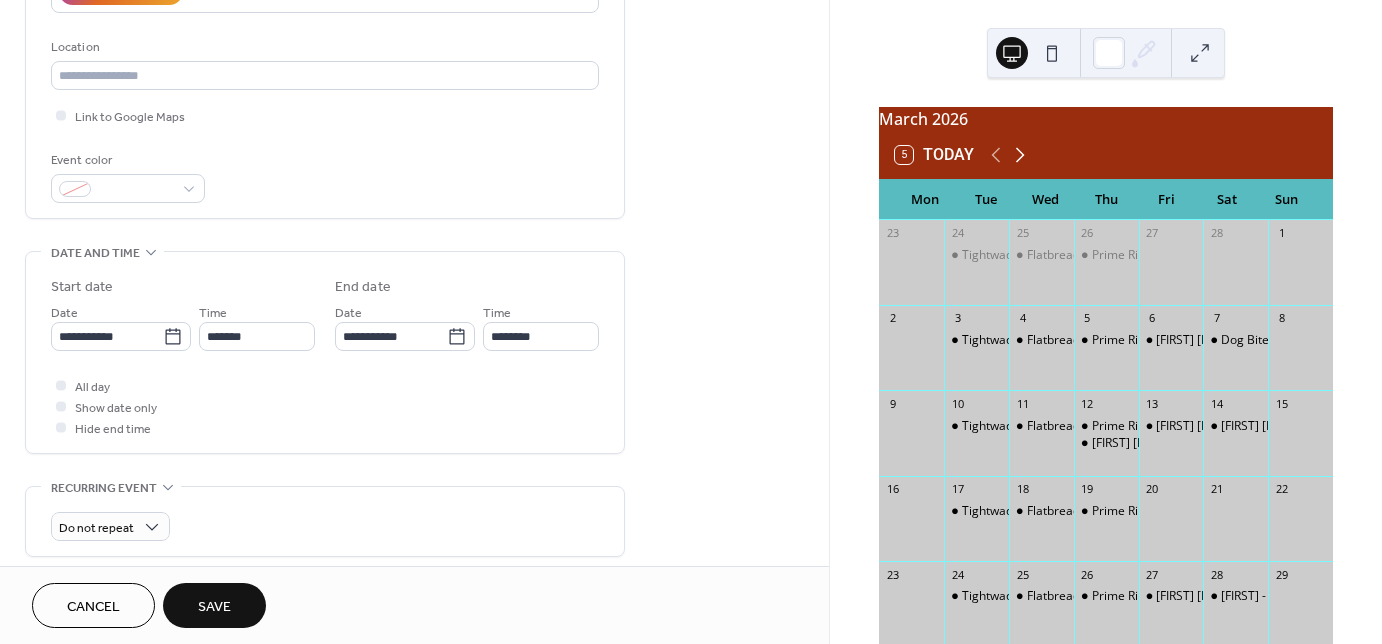 click 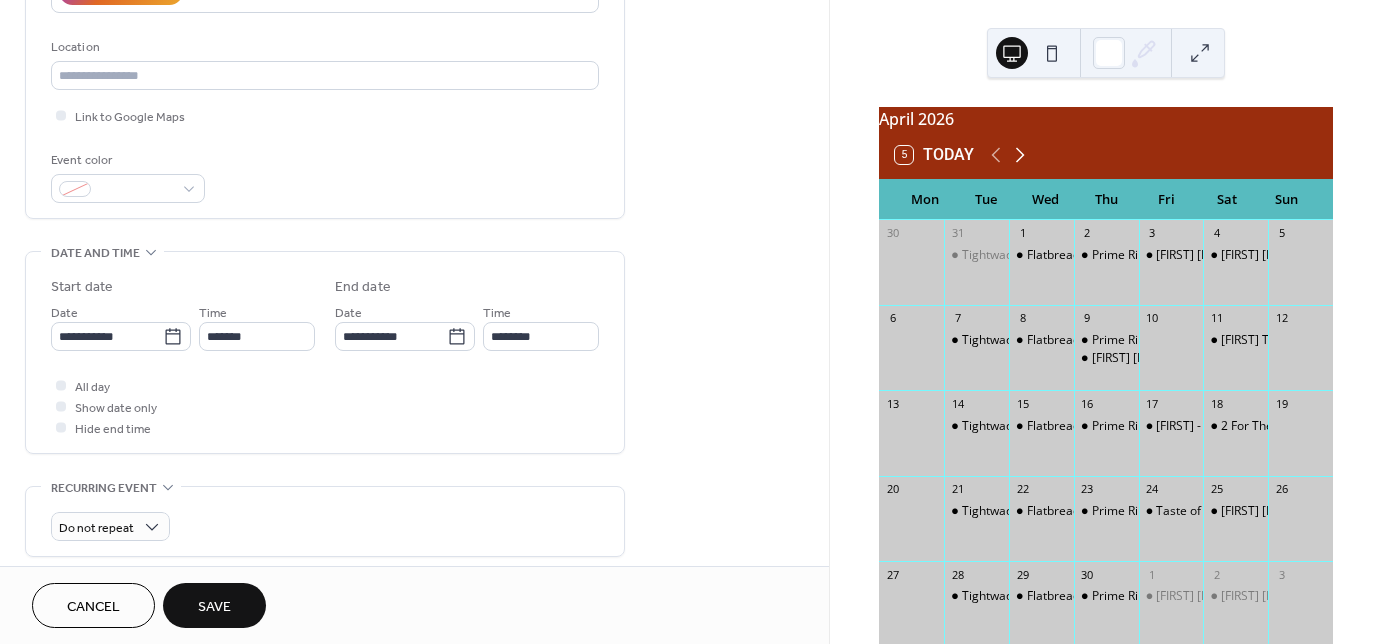 click 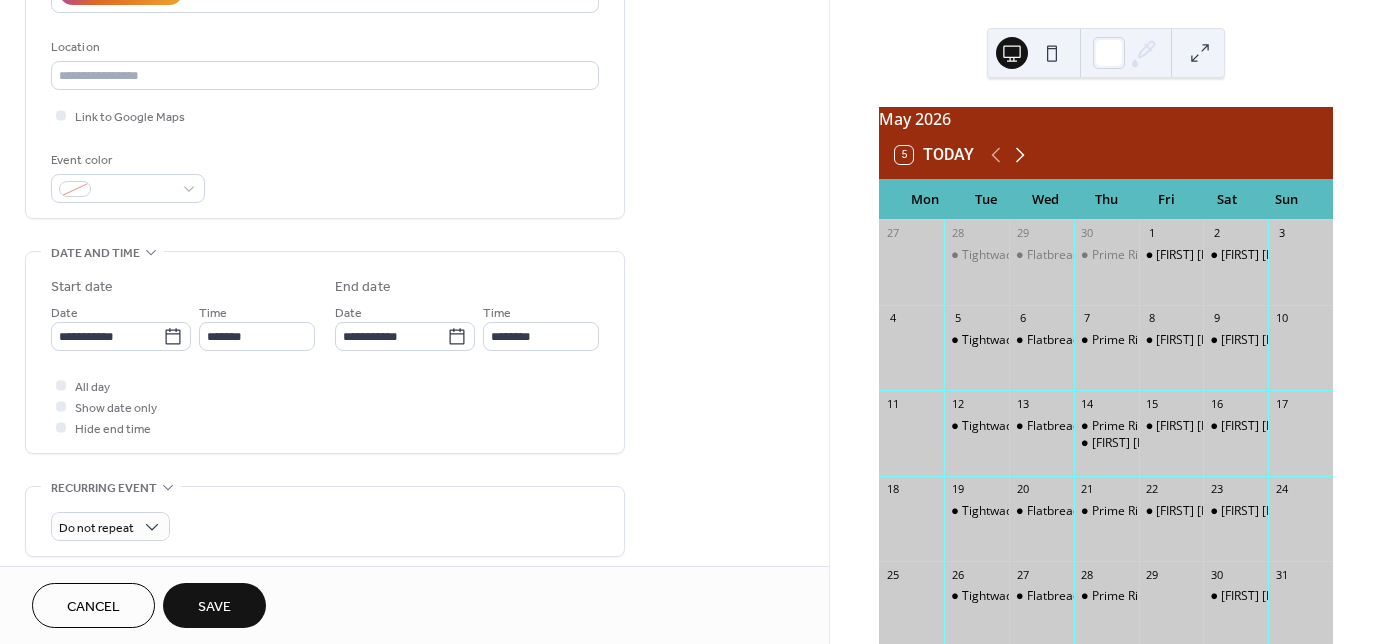 click 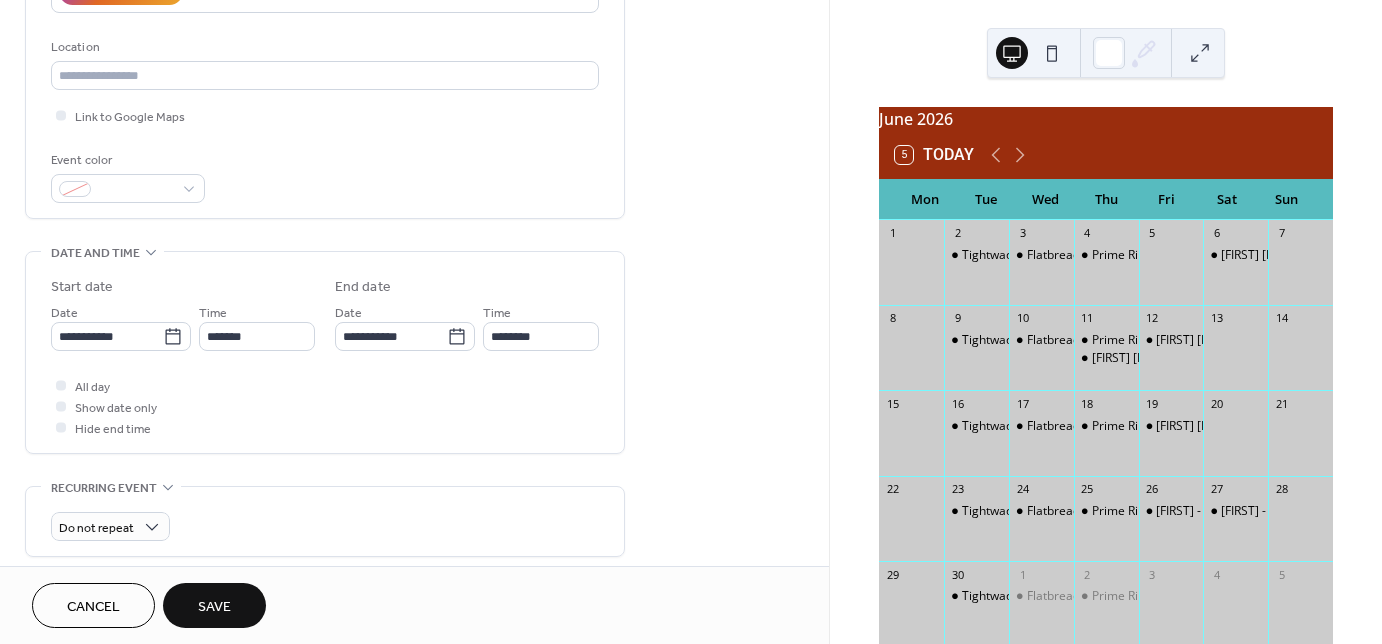 click on "Save" at bounding box center [214, 607] 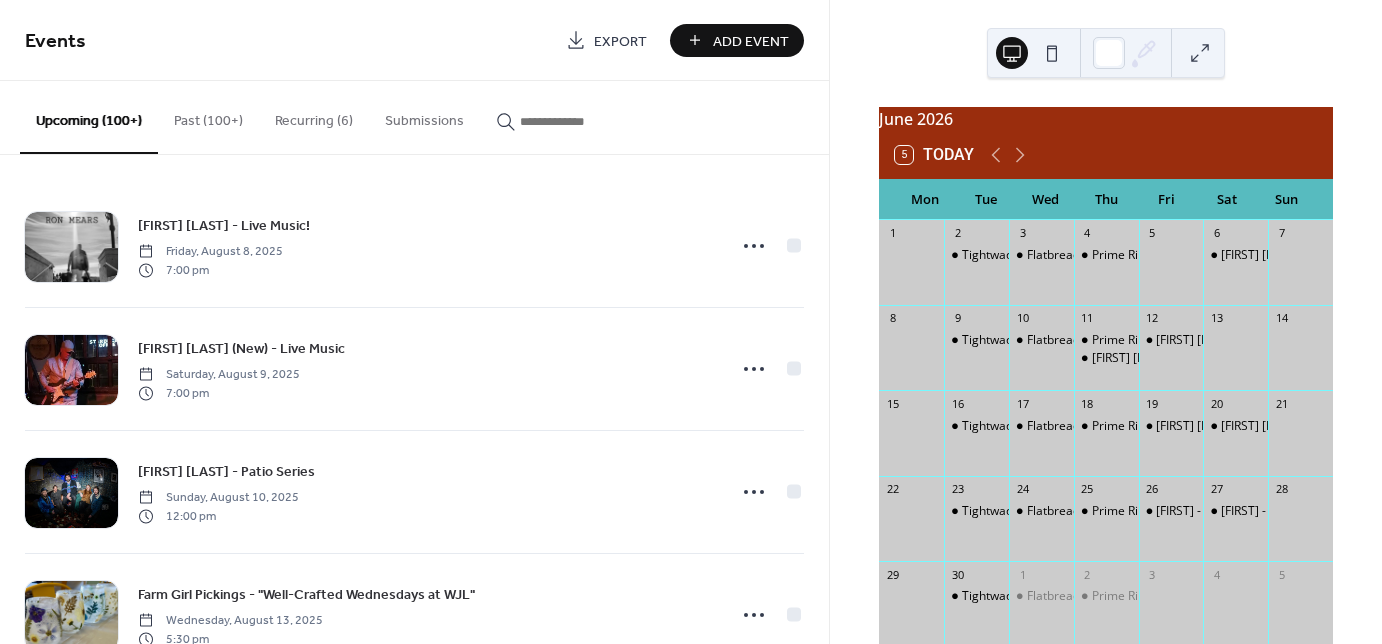 scroll, scrollTop: 80, scrollLeft: 0, axis: vertical 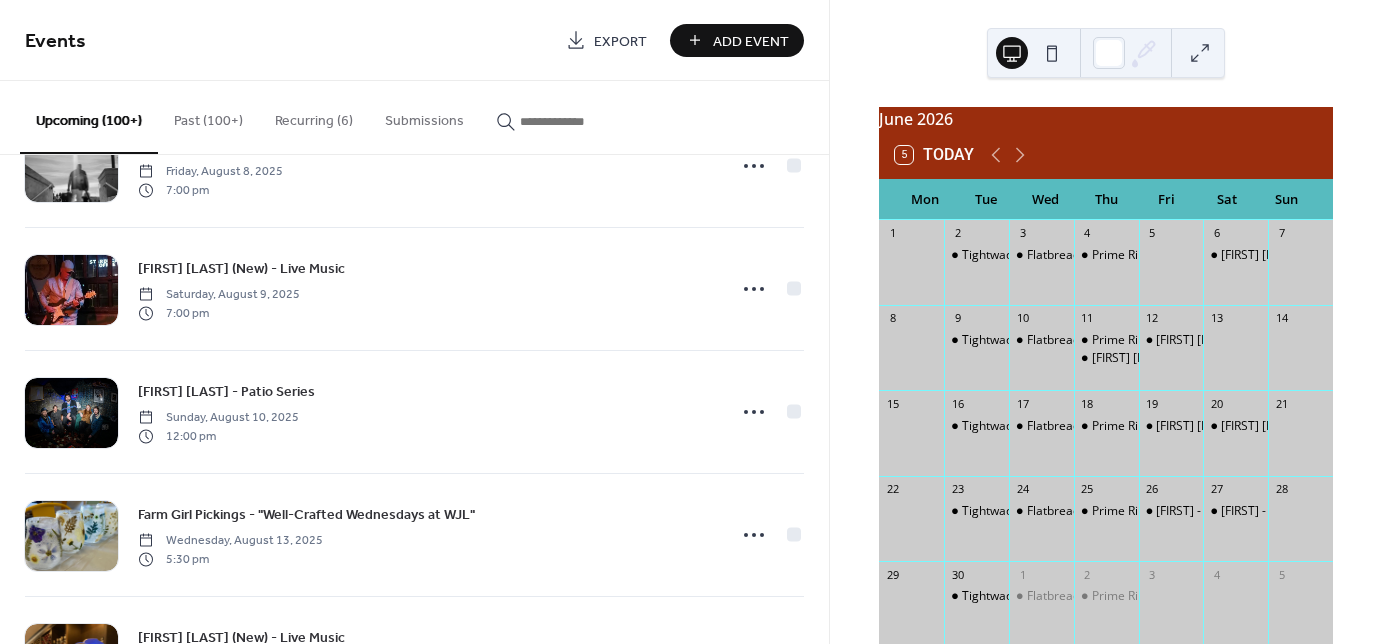 click on "Add Event" at bounding box center [751, 41] 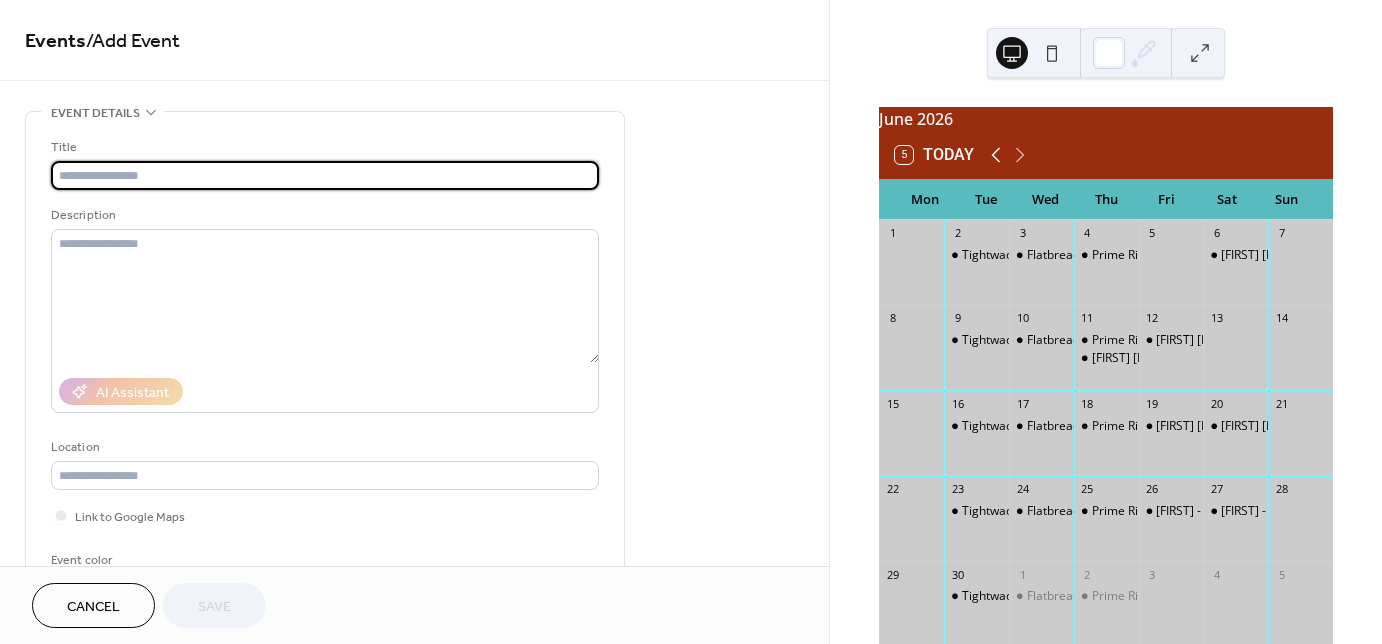 click 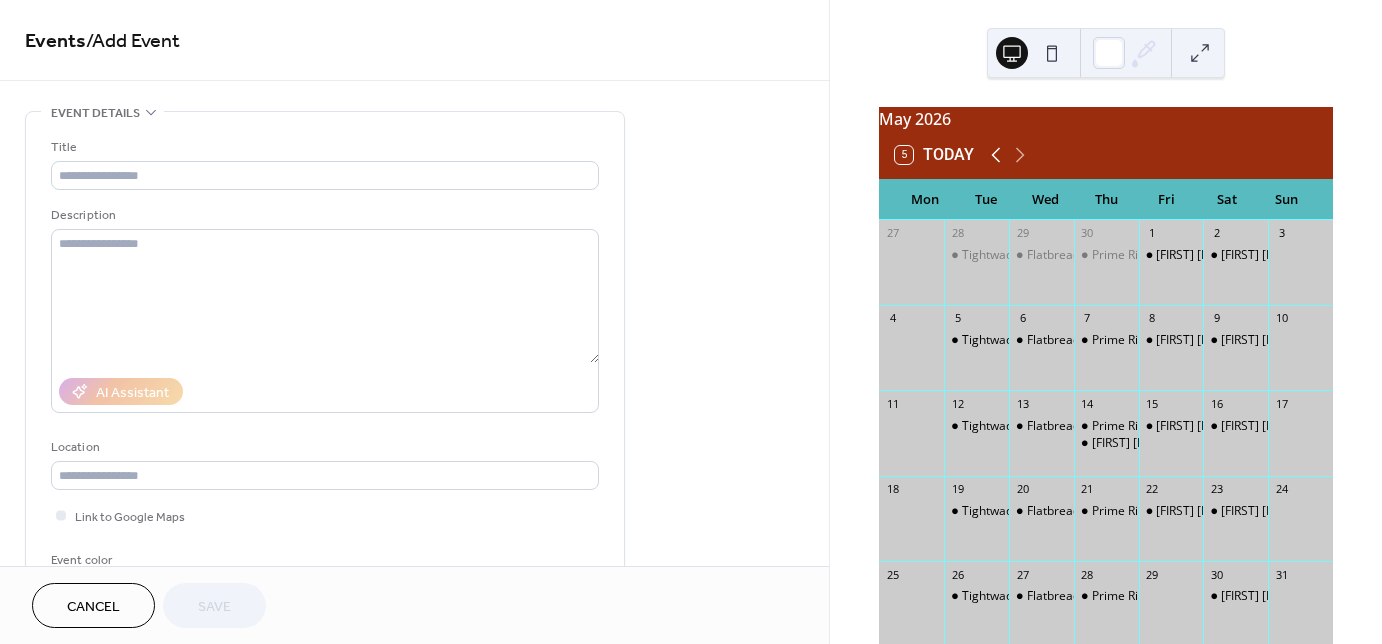 click 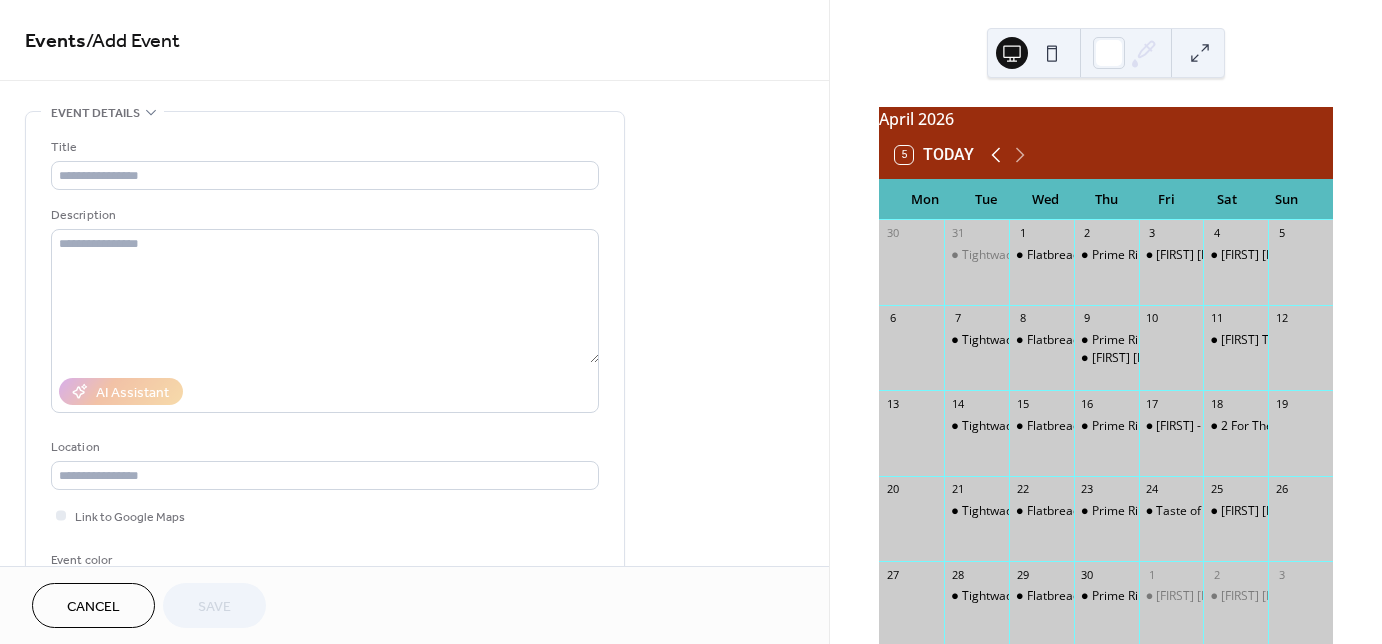 click 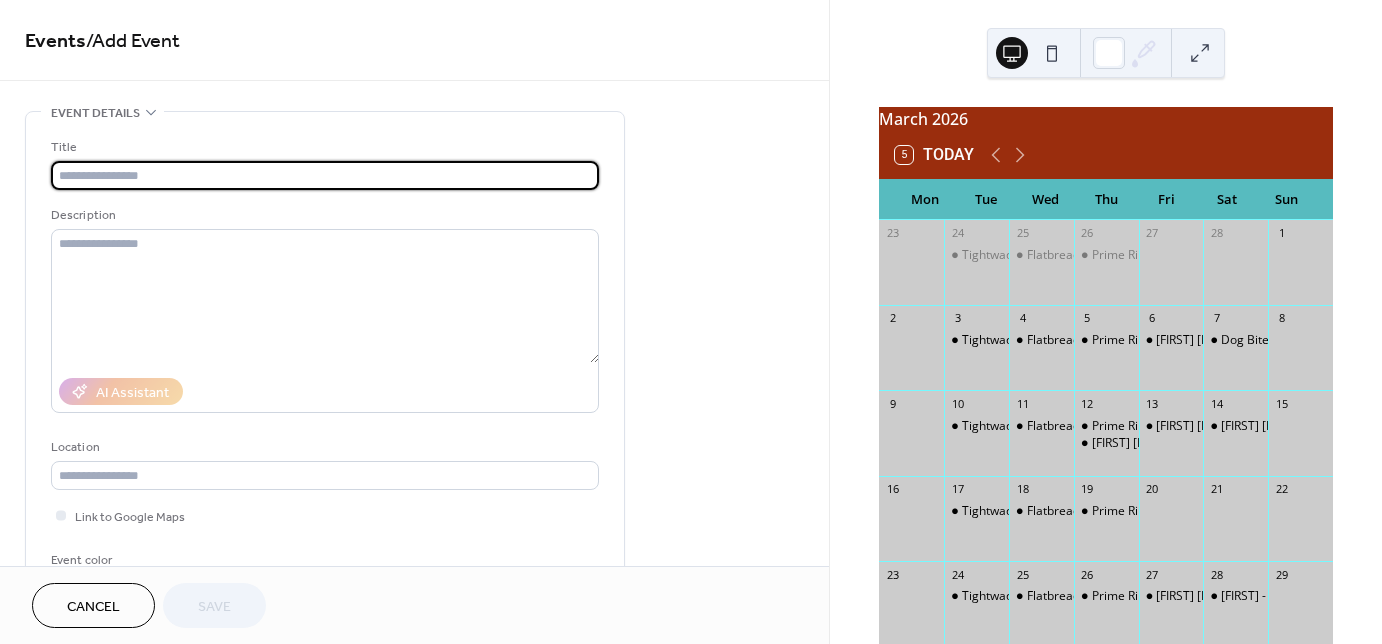 click at bounding box center (325, 175) 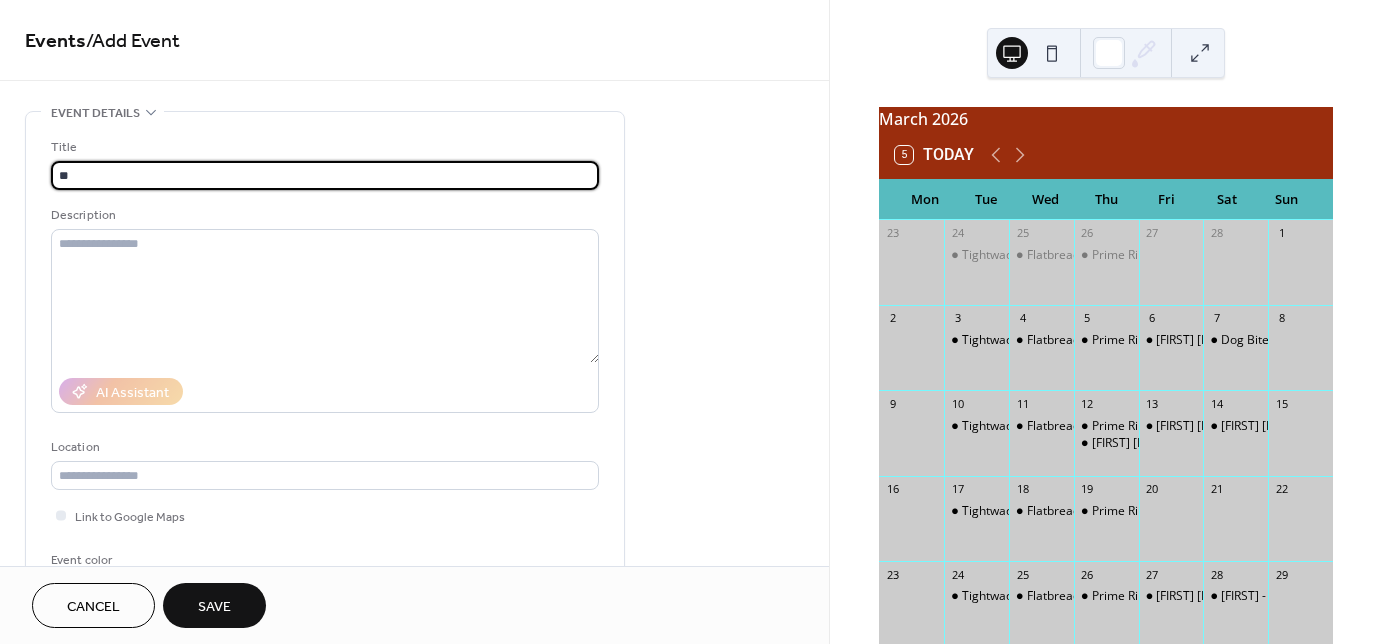 type on "*" 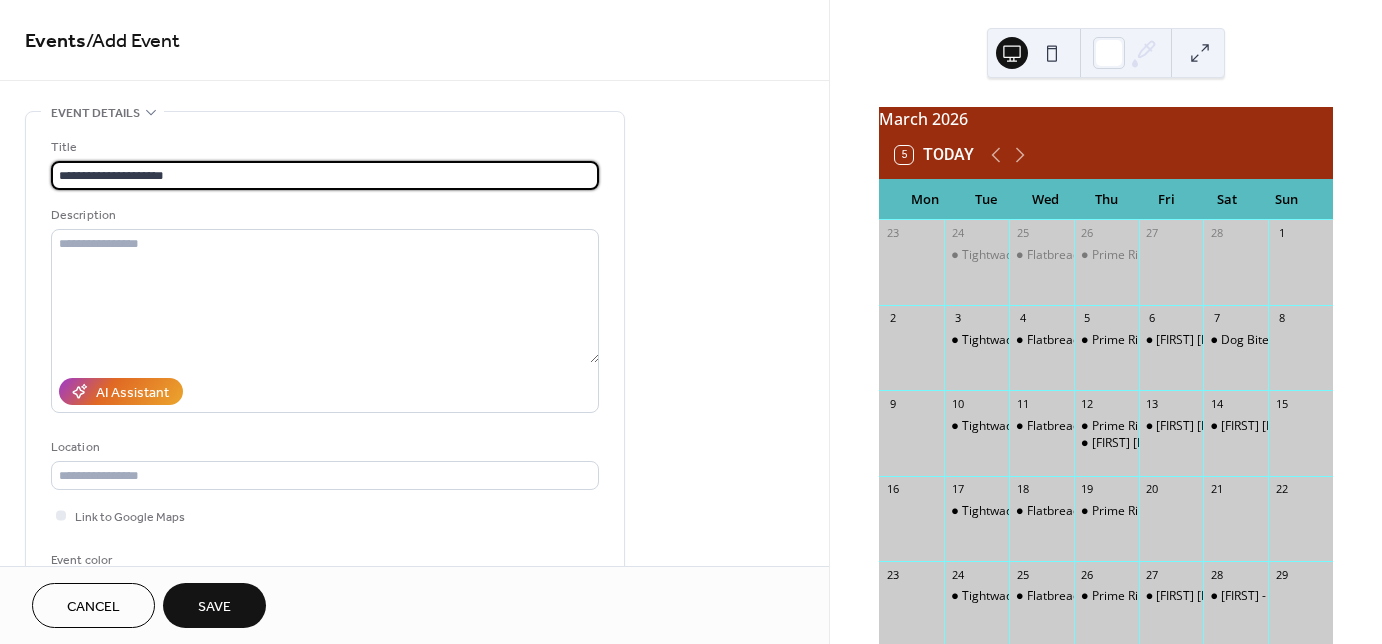 click on "**********" at bounding box center (325, 175) 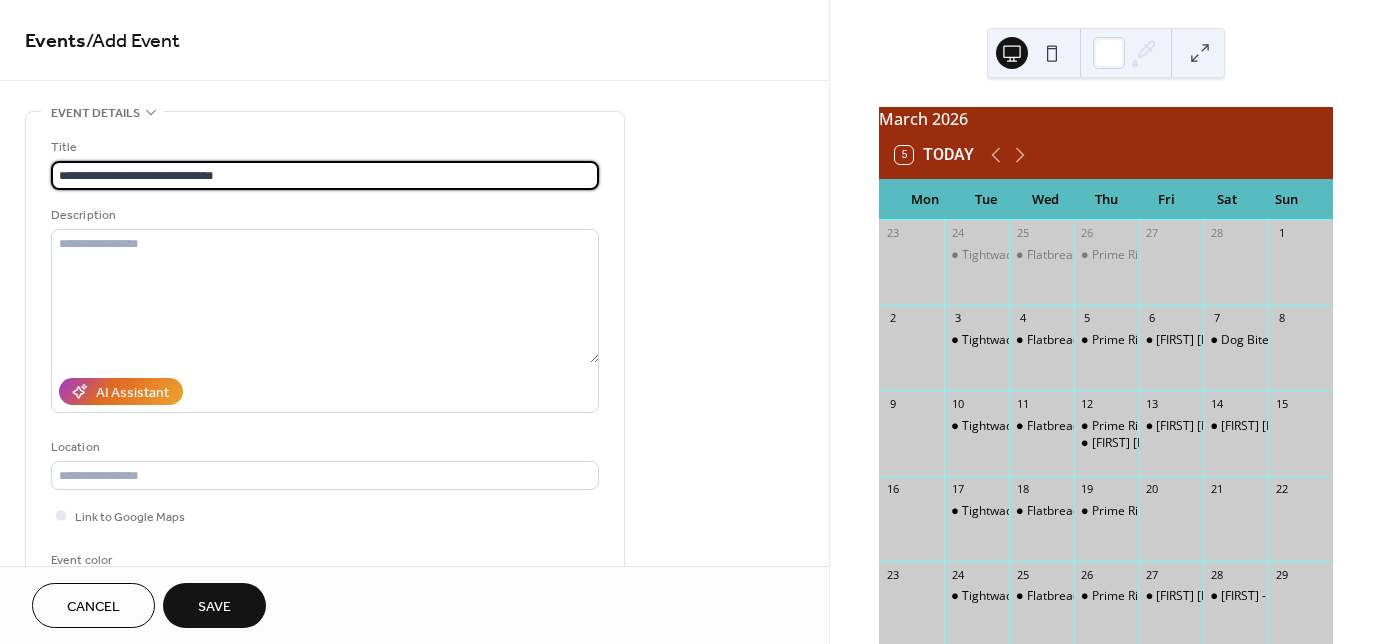 type on "**********" 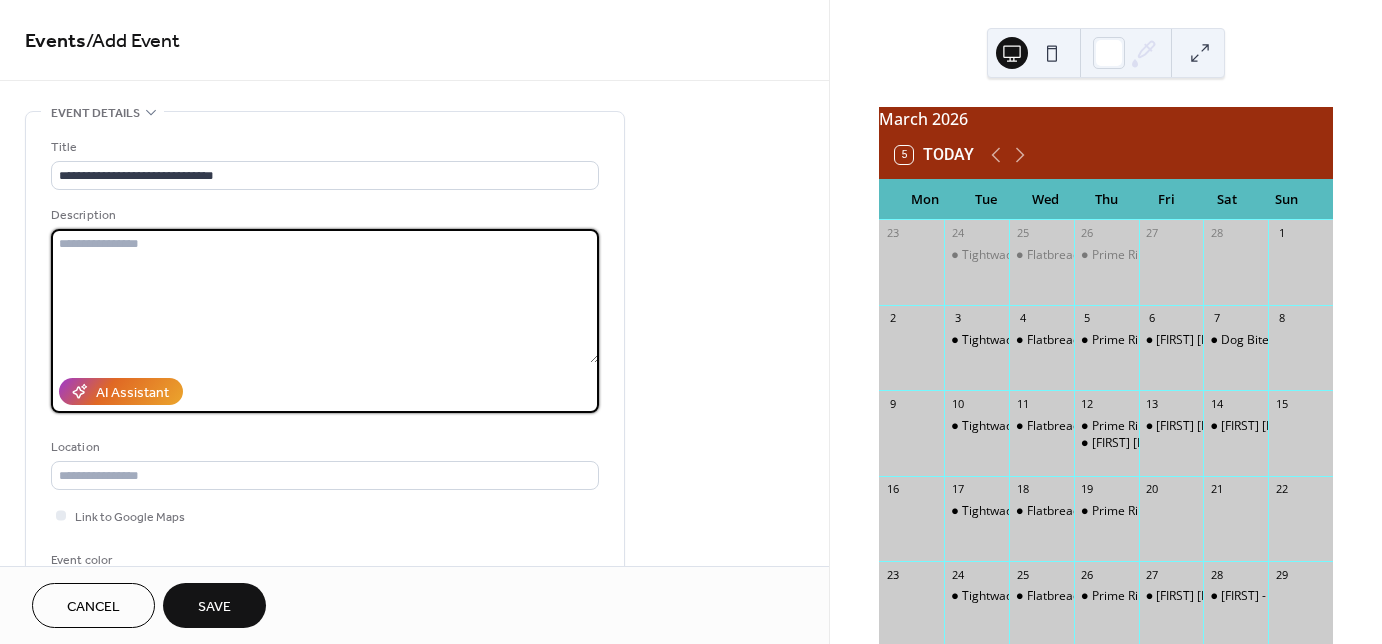 click at bounding box center (325, 296) 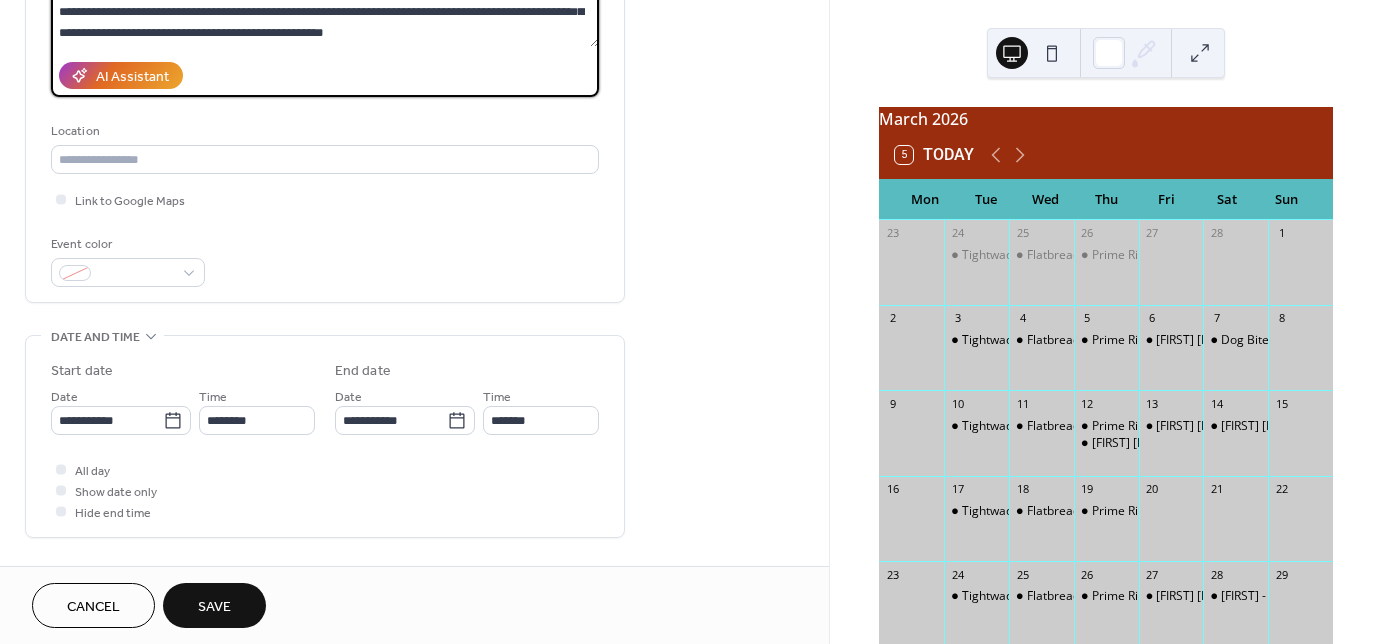 scroll, scrollTop: 320, scrollLeft: 0, axis: vertical 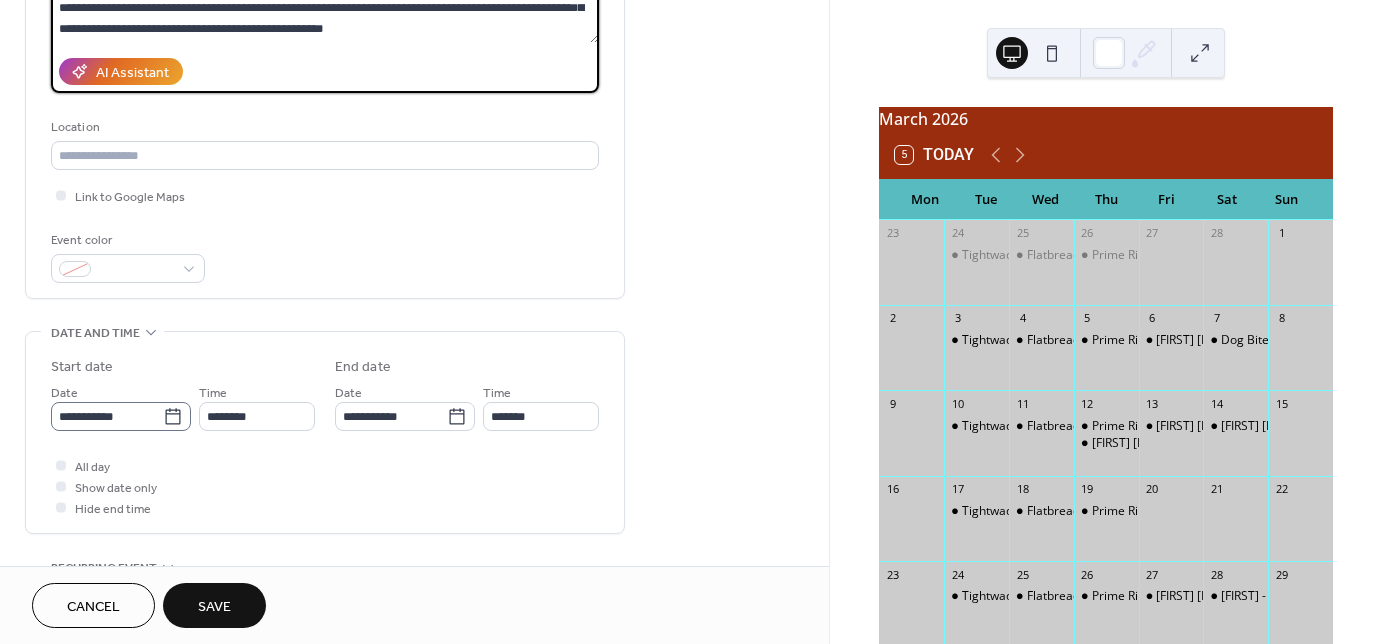 type on "**********" 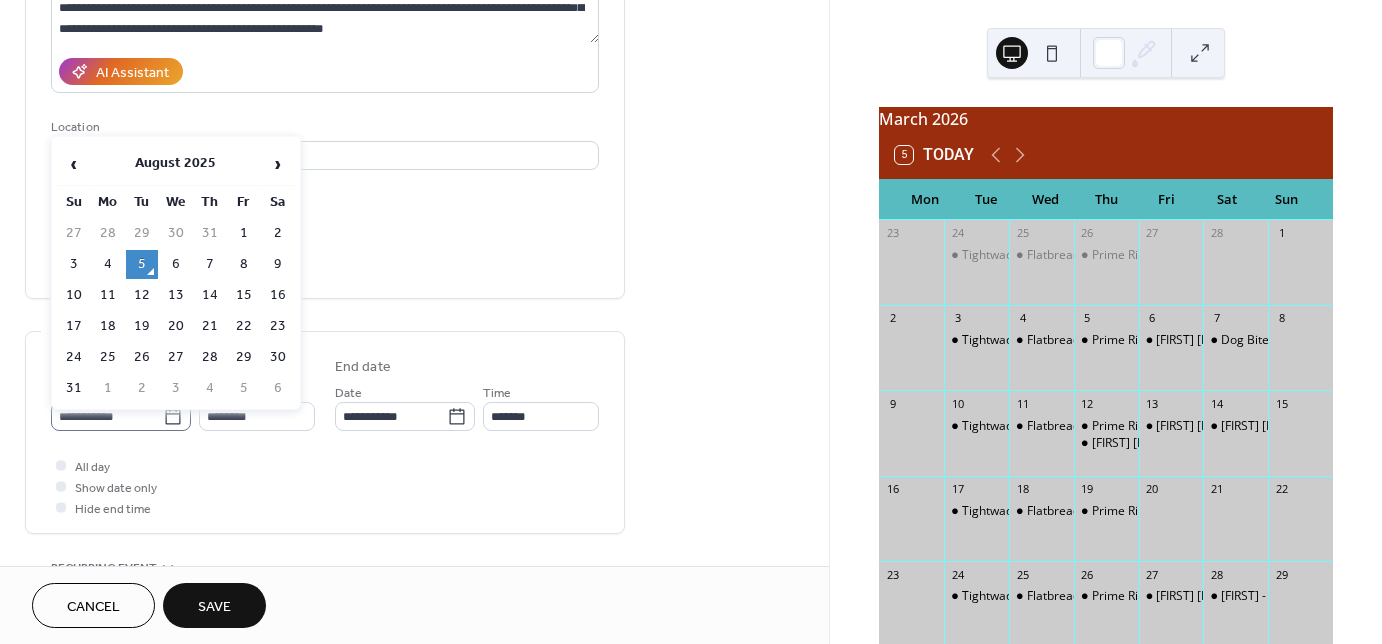 click 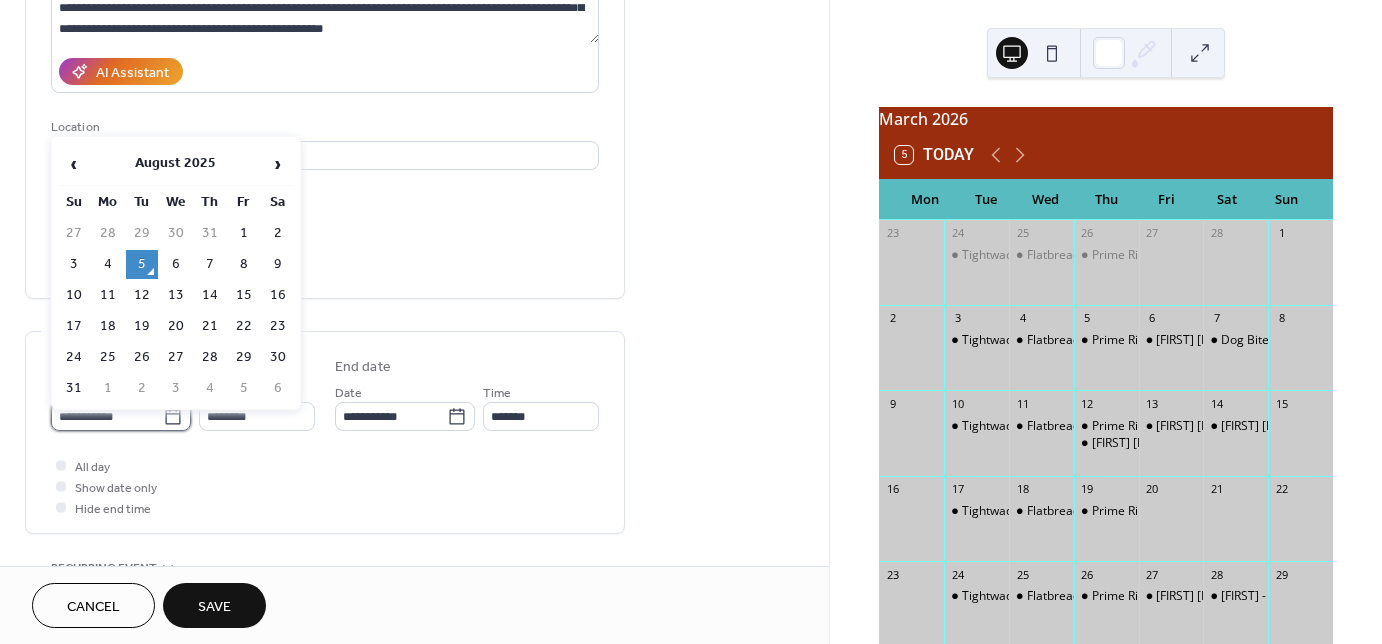 click on "**********" at bounding box center [107, 416] 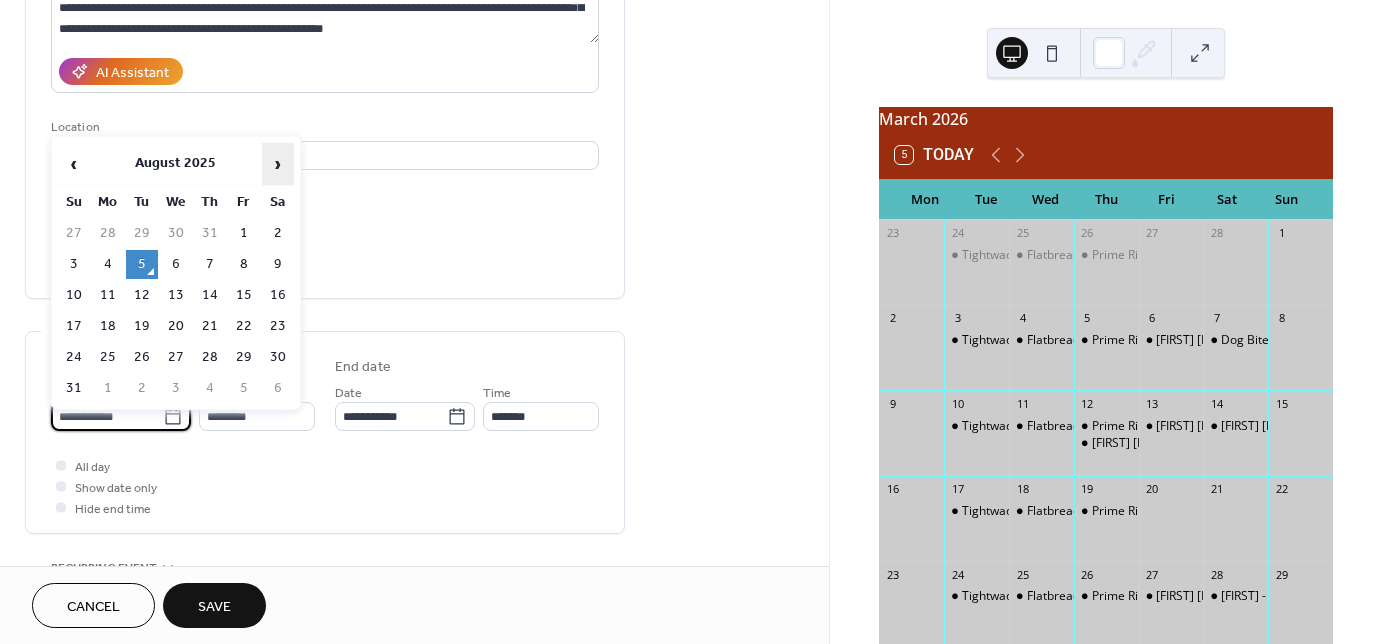 click on "›" at bounding box center [278, 164] 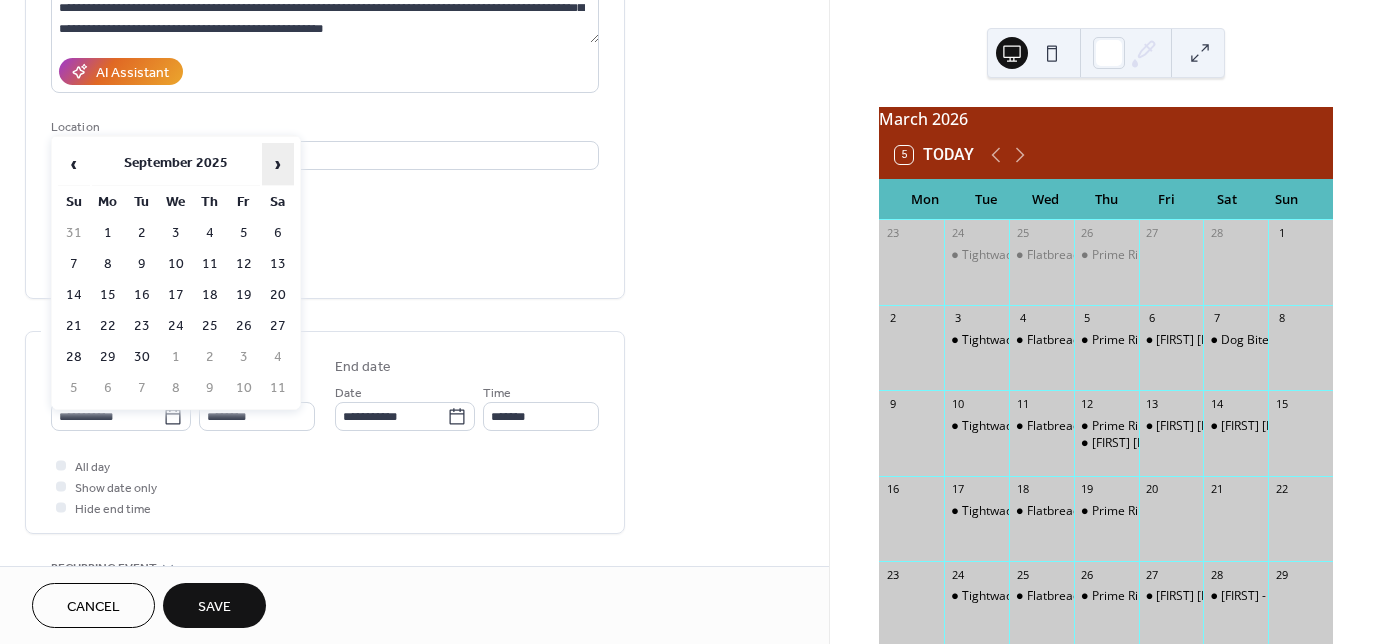 click on "›" at bounding box center [278, 164] 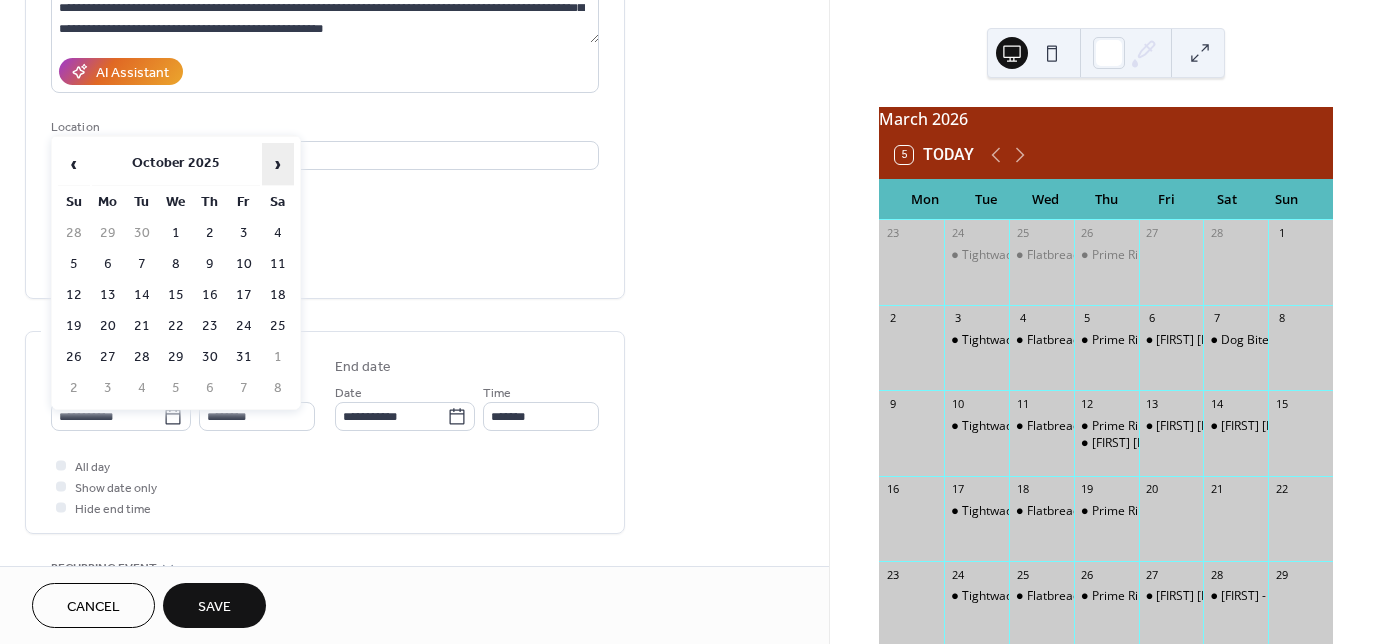 click on "›" at bounding box center (278, 164) 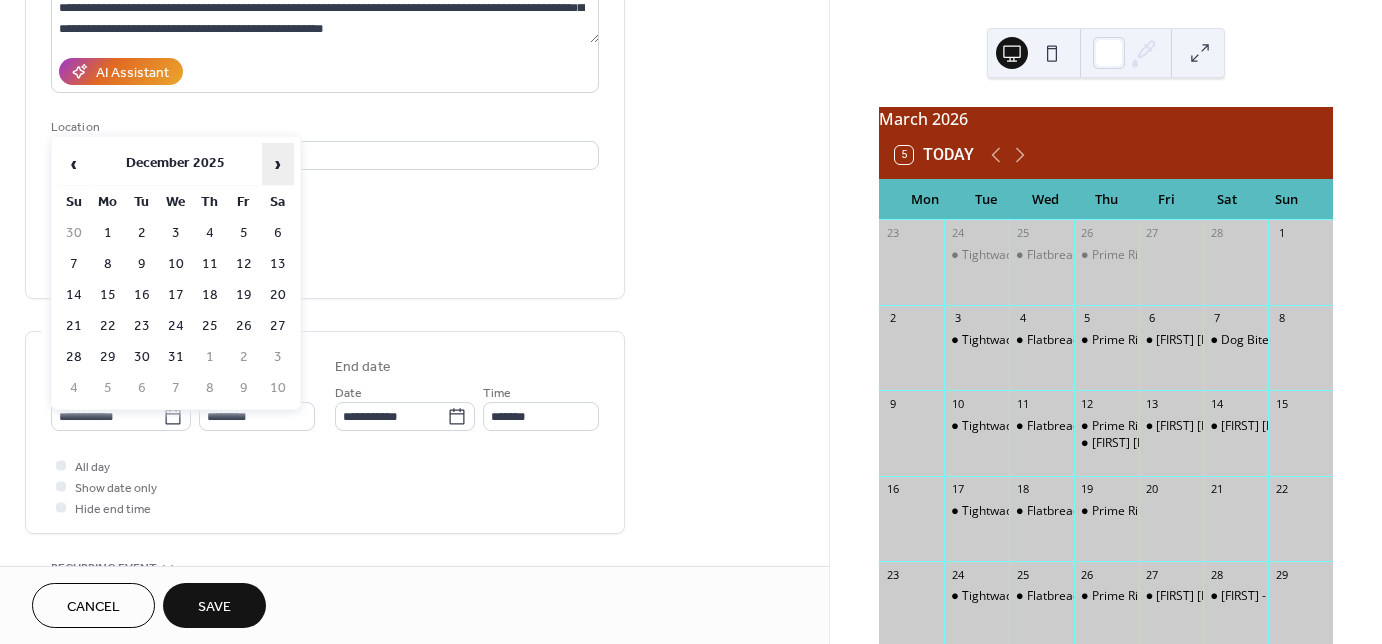 click on "›" at bounding box center (278, 164) 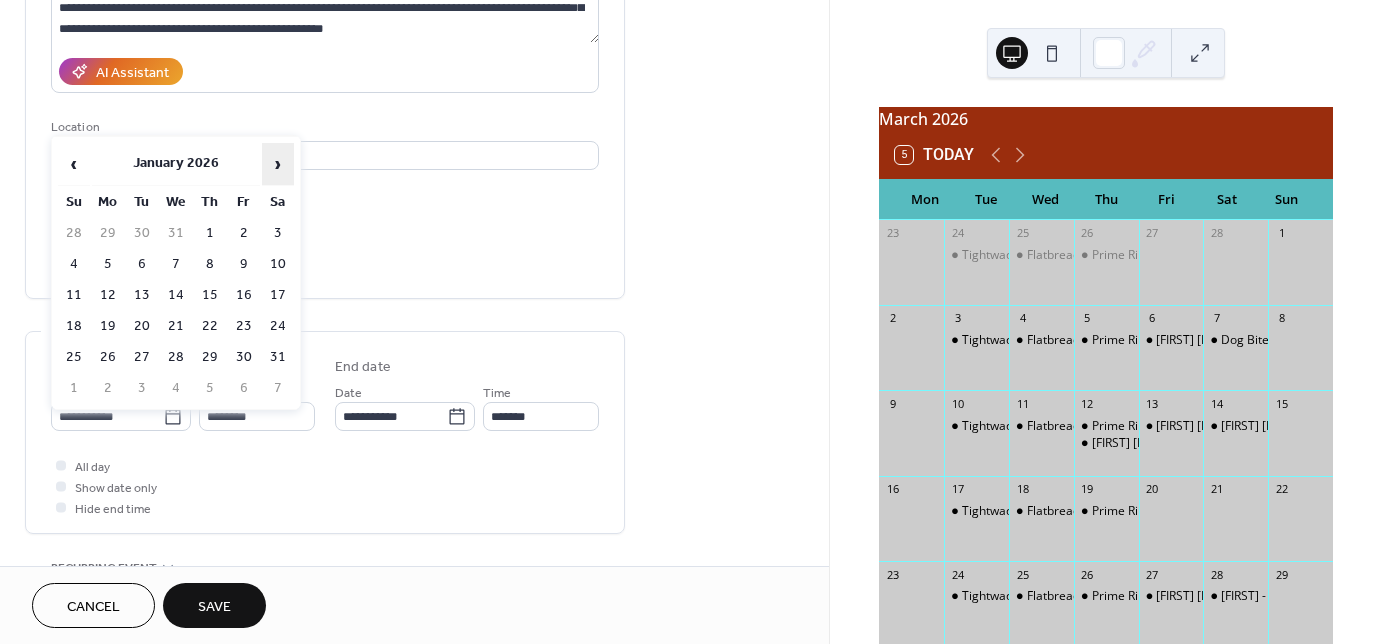 click on "›" at bounding box center [278, 164] 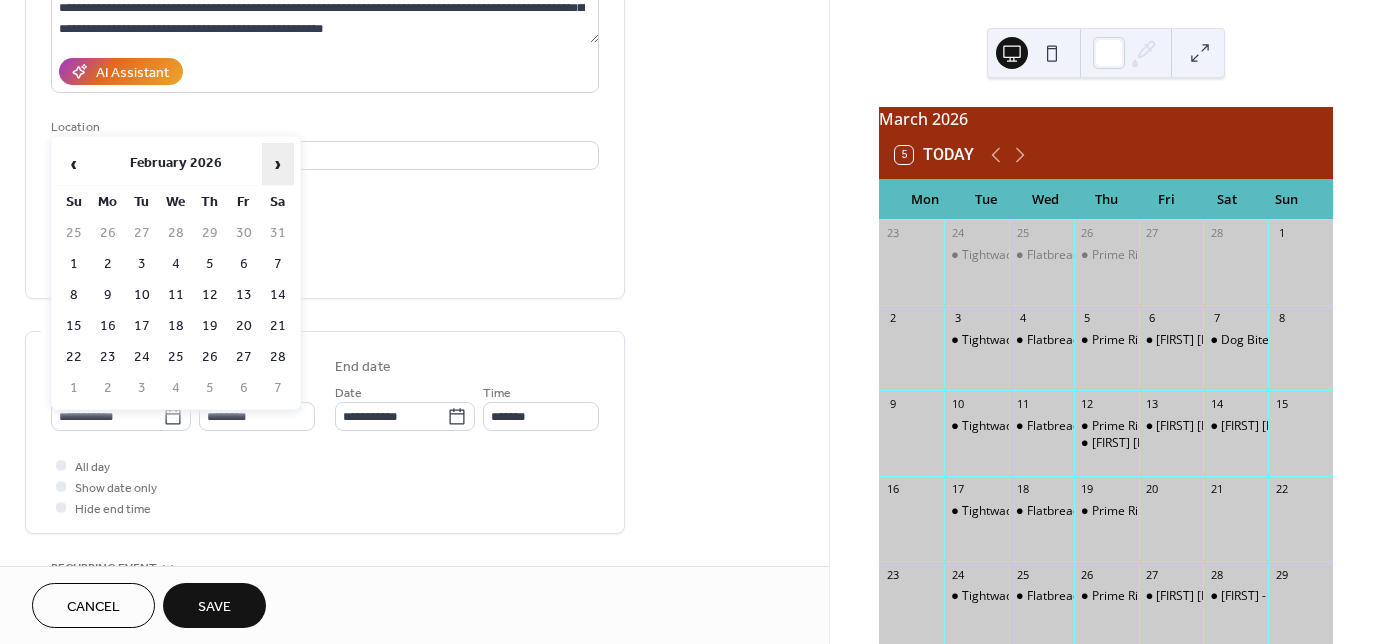 click on "›" at bounding box center [278, 164] 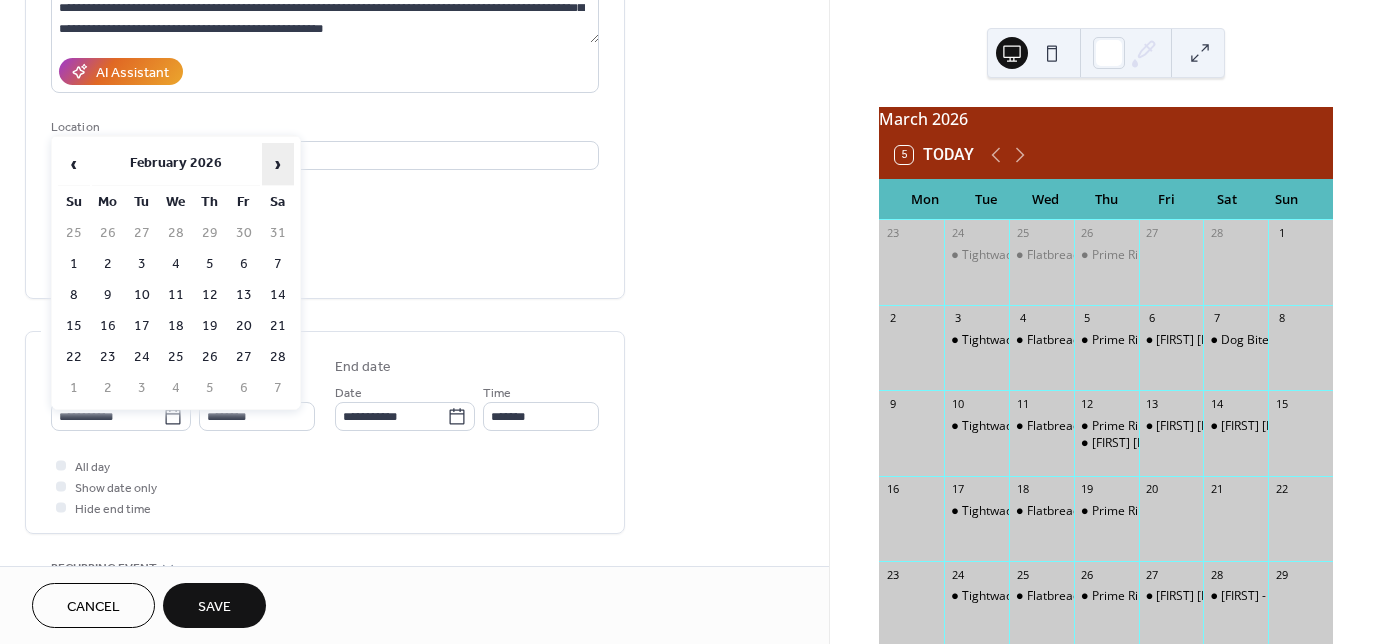 click on "›" at bounding box center (278, 164) 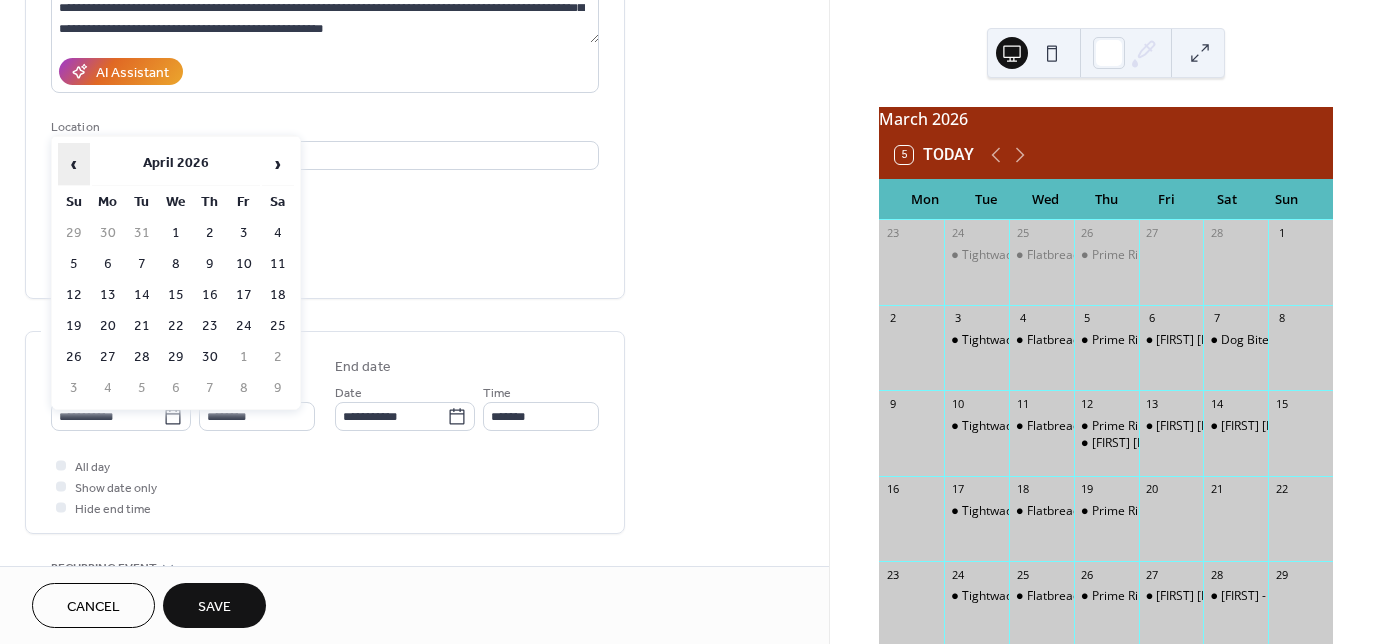 click on "‹" at bounding box center (74, 164) 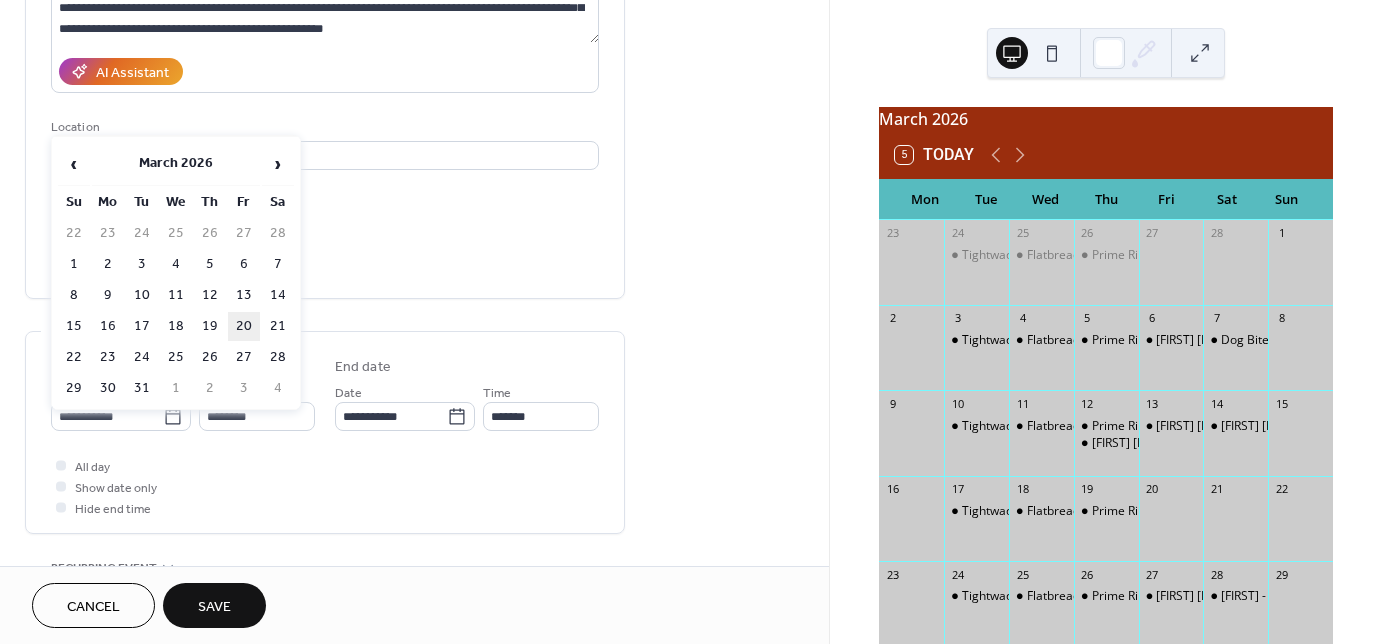 click on "20" at bounding box center (244, 326) 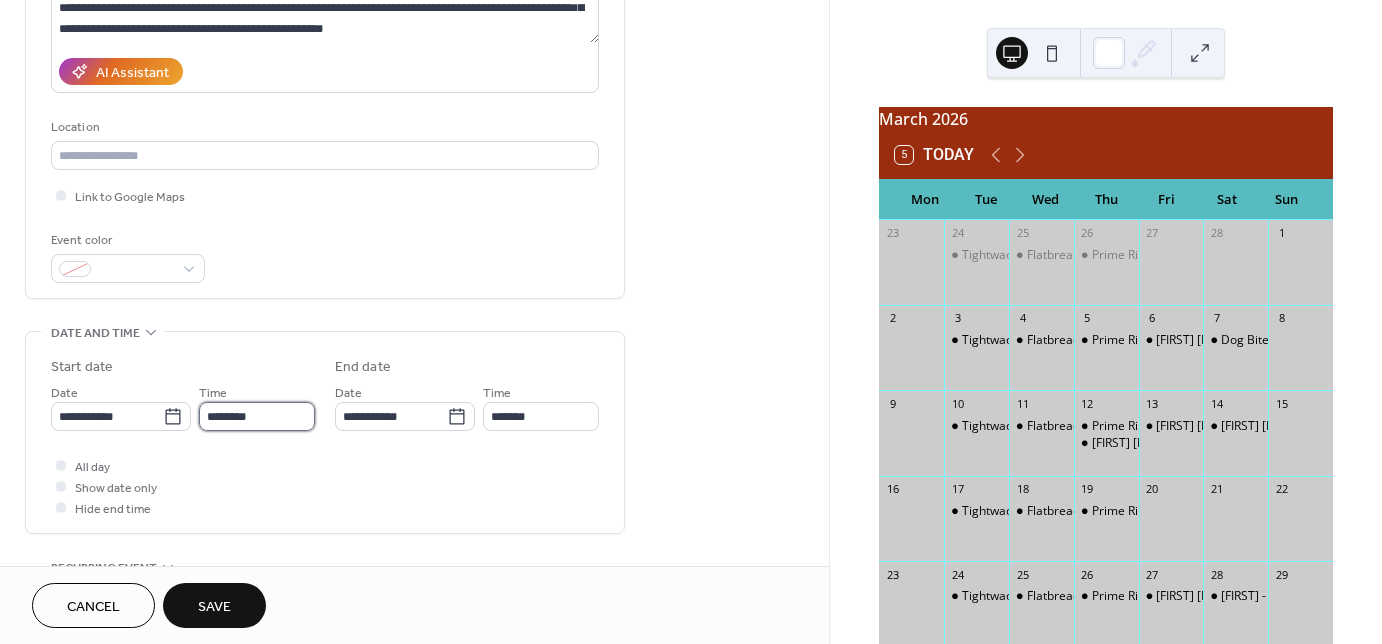 click on "********" at bounding box center (257, 416) 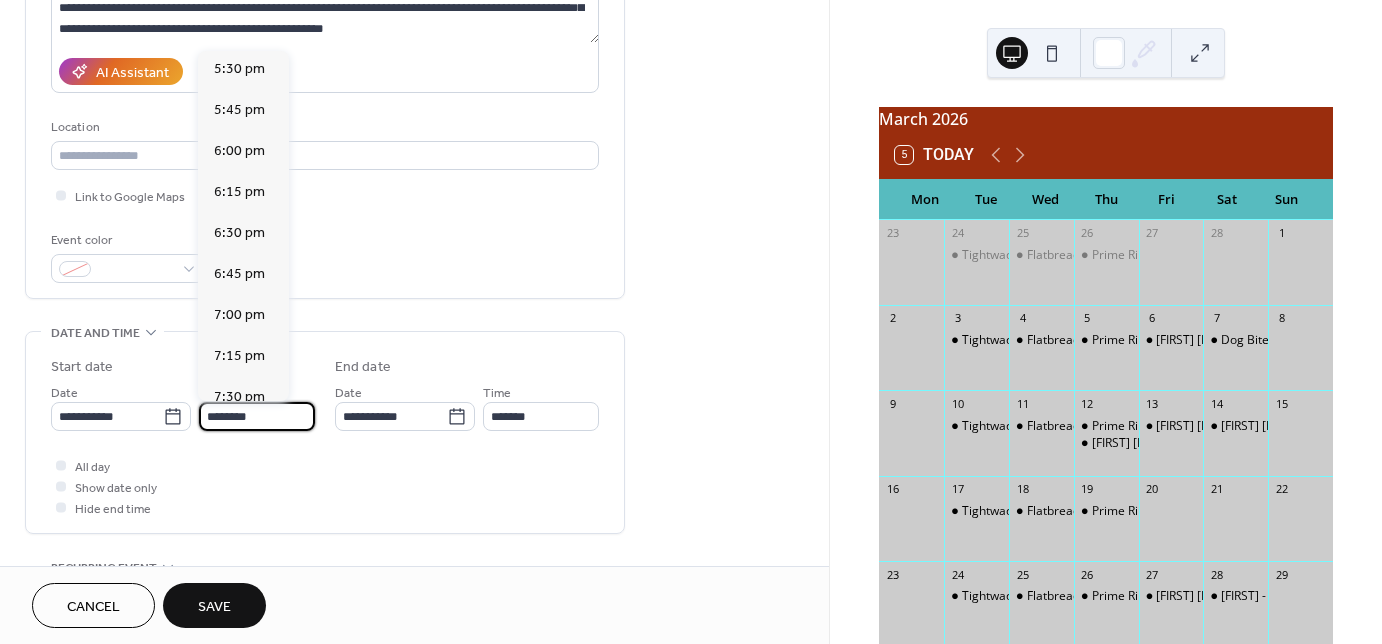 scroll, scrollTop: 2928, scrollLeft: 0, axis: vertical 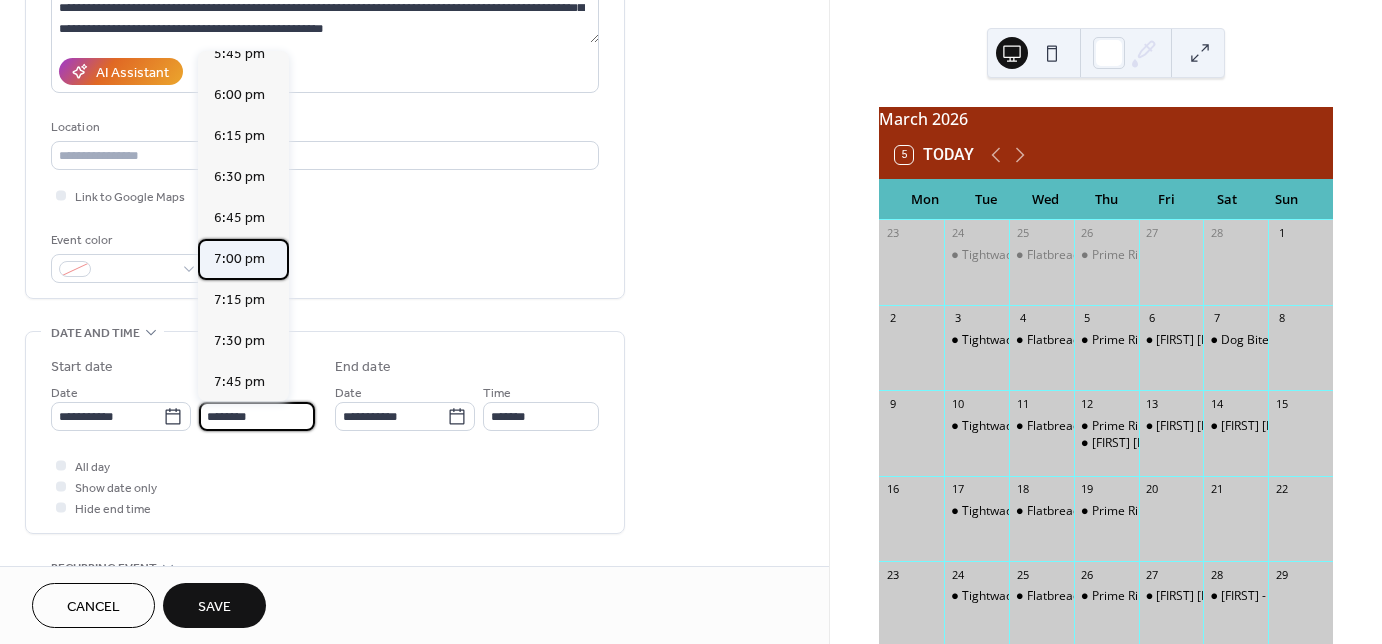 click on "7:00 pm" at bounding box center (239, 259) 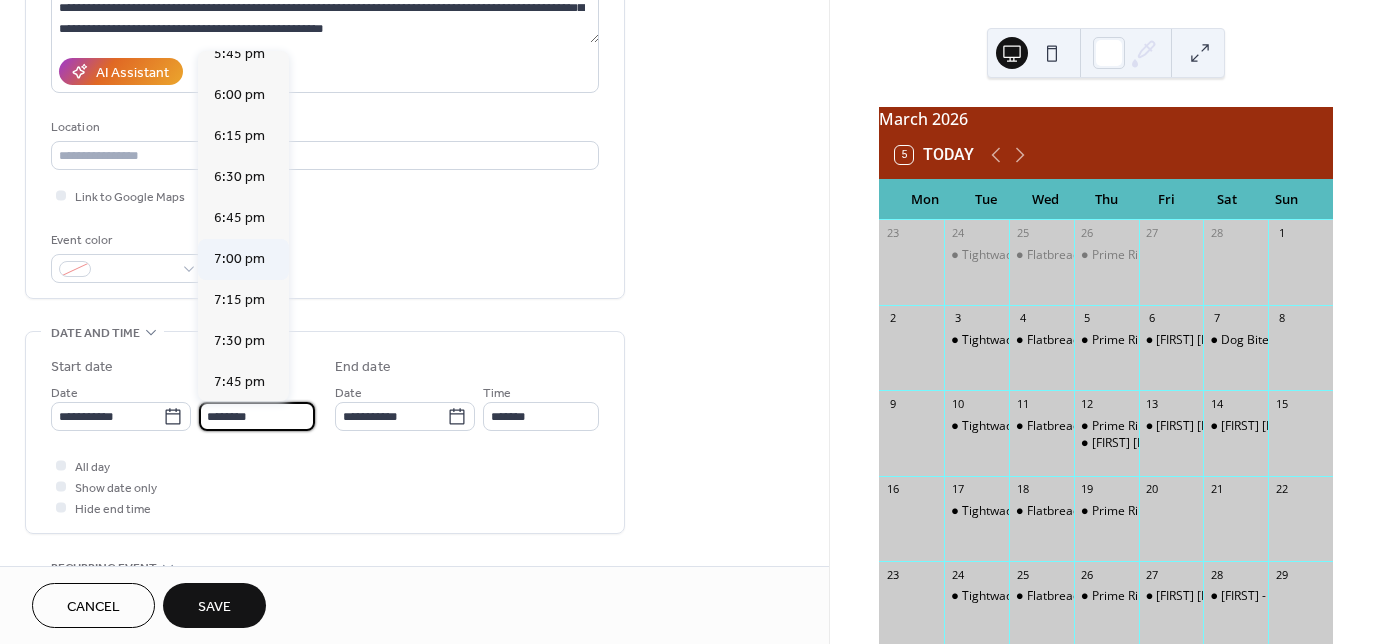 type on "*******" 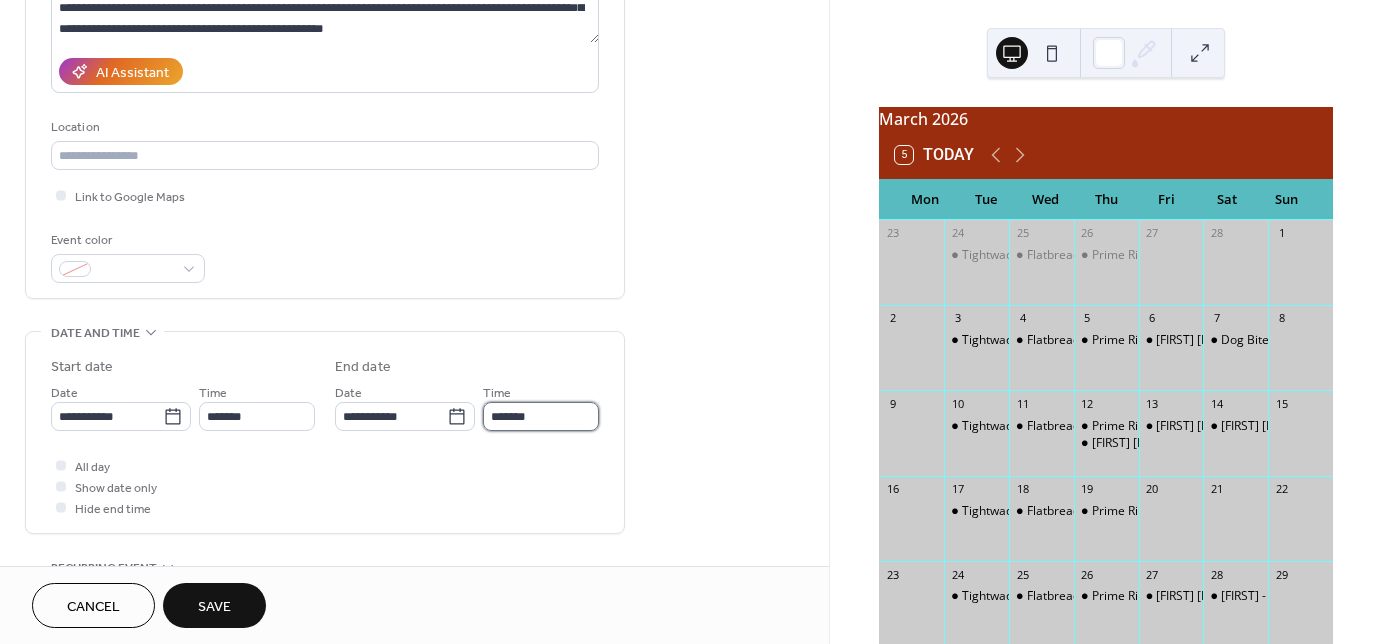 click on "*******" at bounding box center (541, 416) 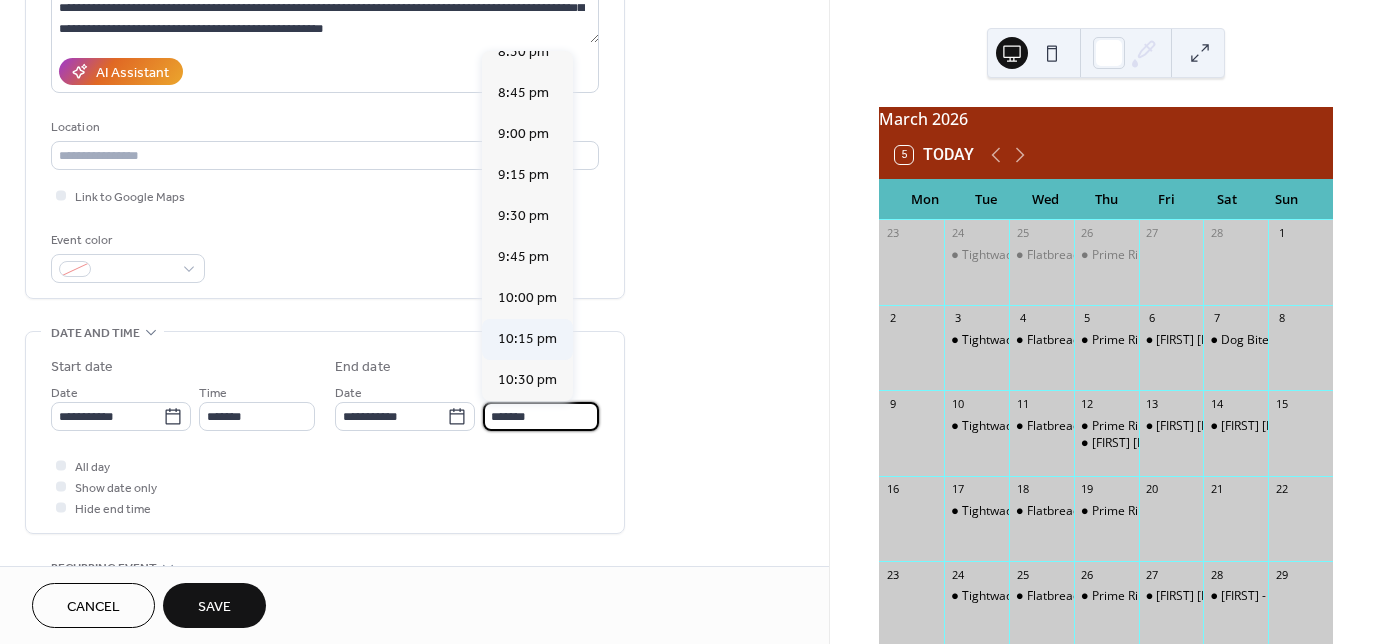 scroll, scrollTop: 240, scrollLeft: 0, axis: vertical 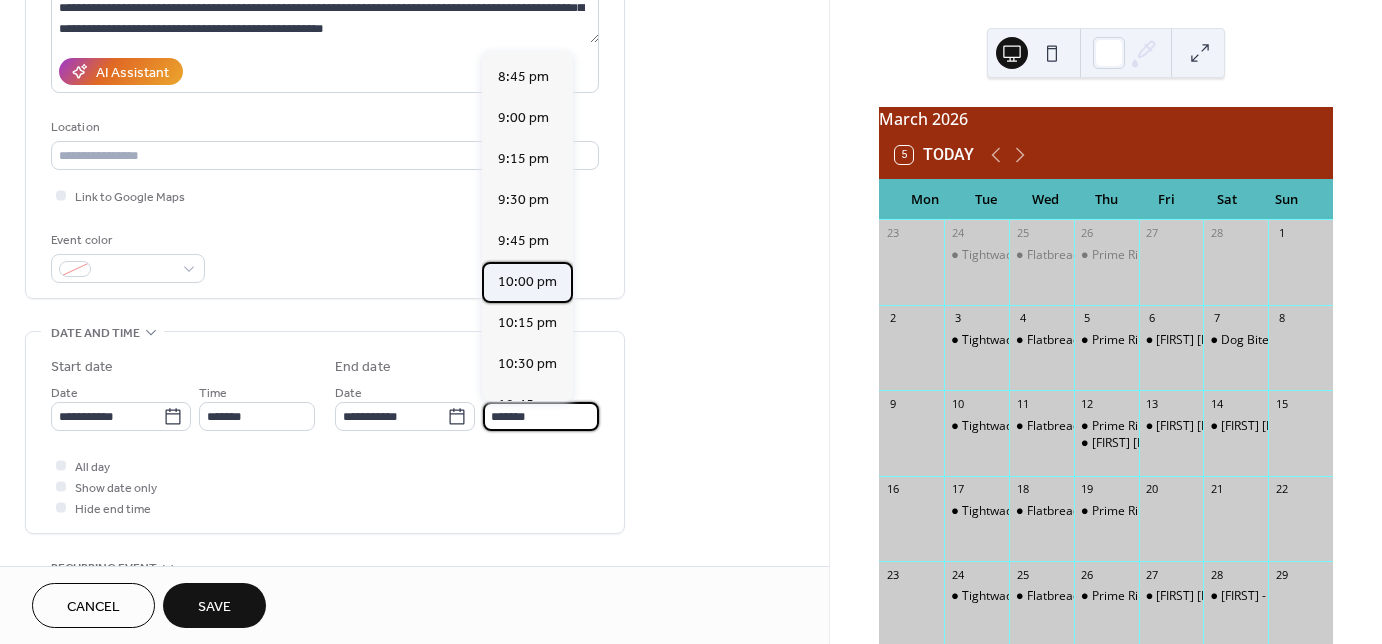 click on "10:00 pm" at bounding box center [527, 282] 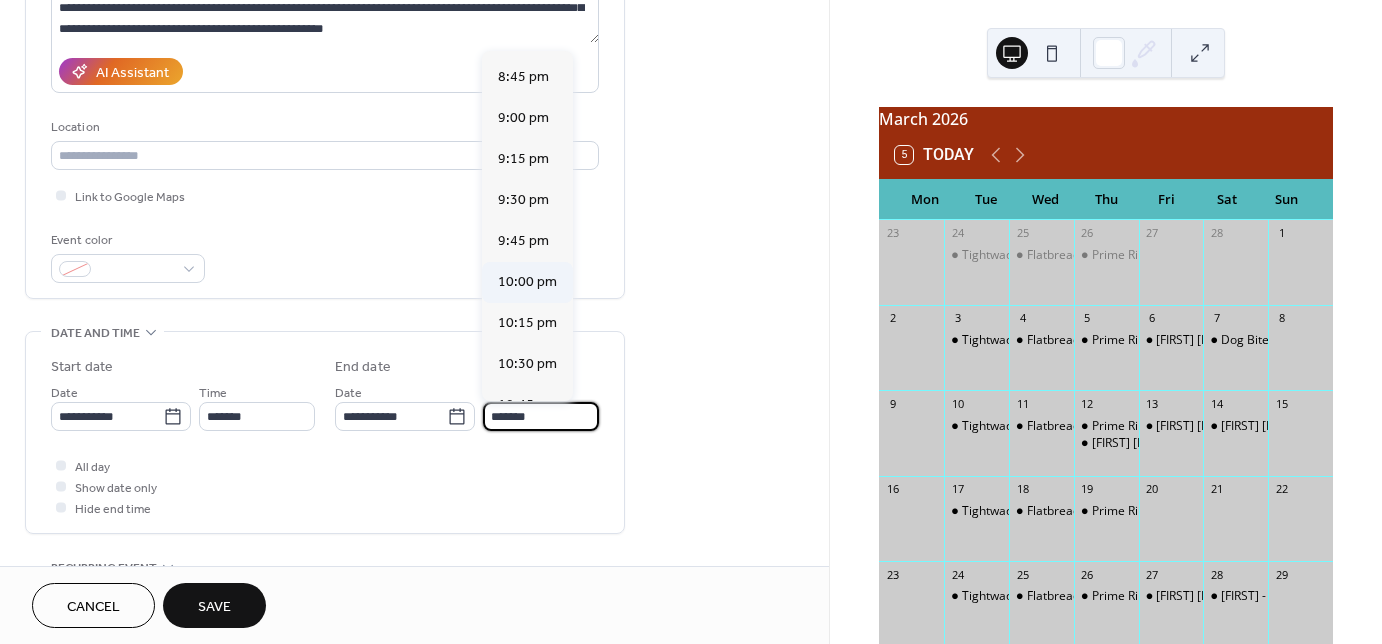 type on "********" 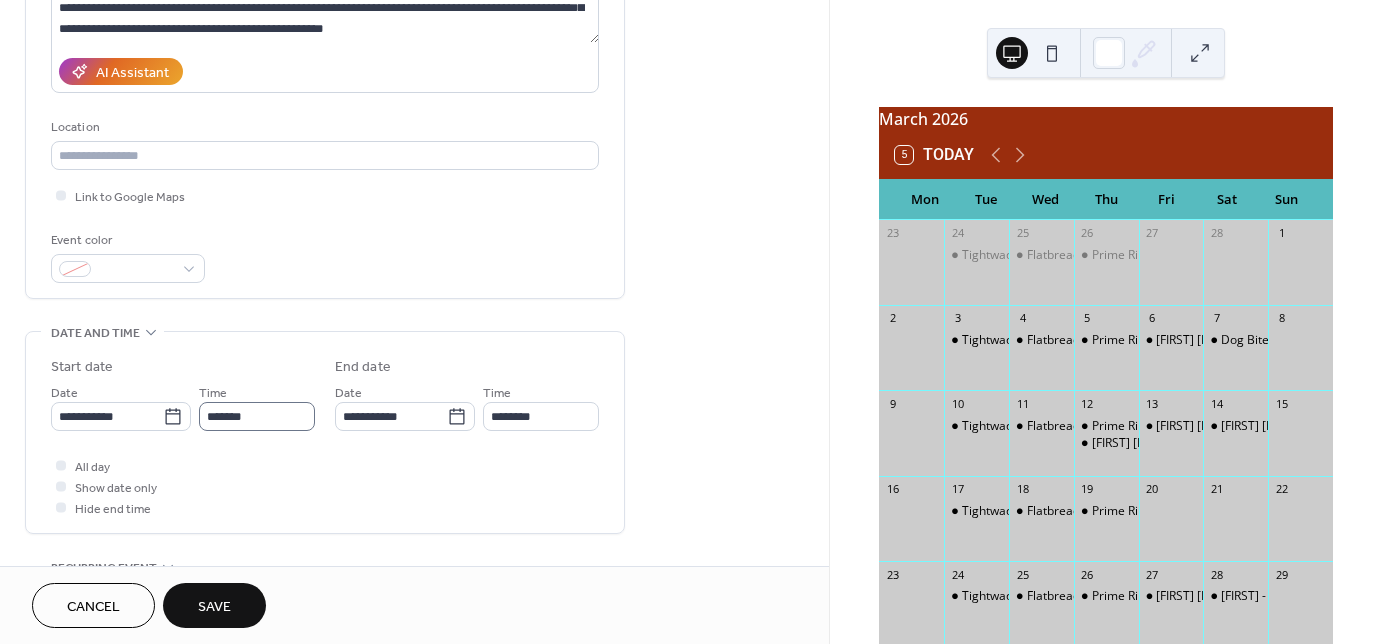 scroll, scrollTop: 1, scrollLeft: 0, axis: vertical 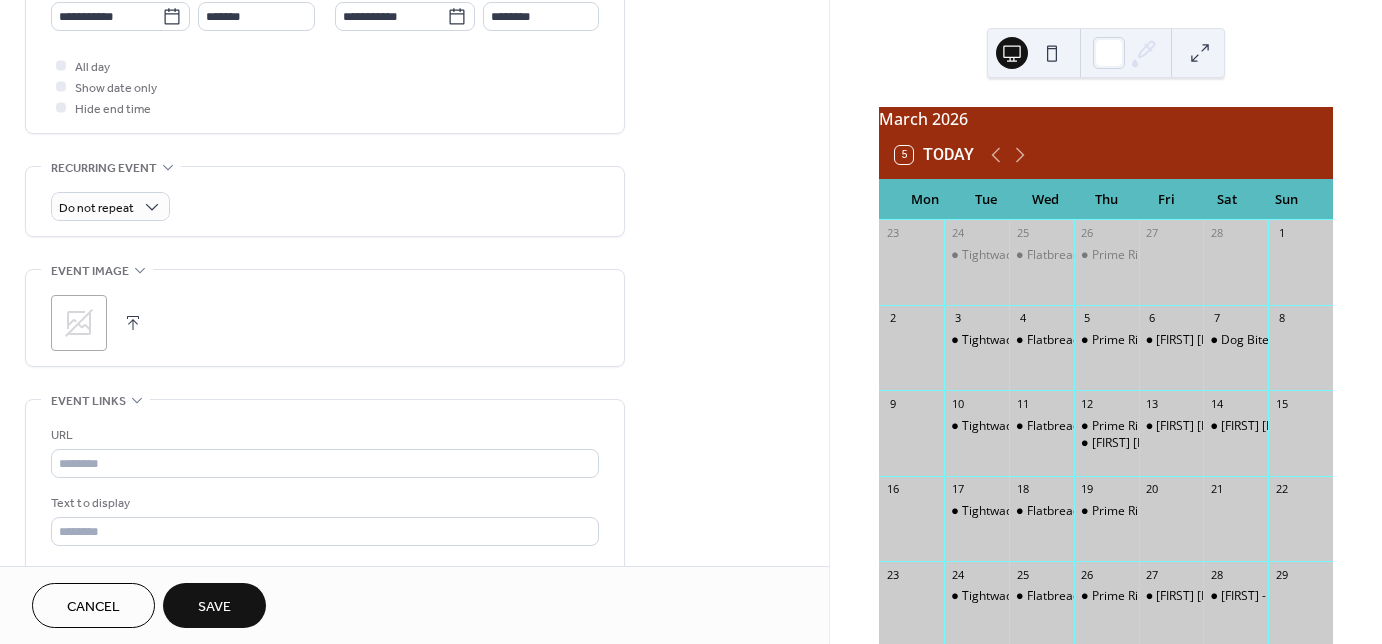 click at bounding box center [133, 323] 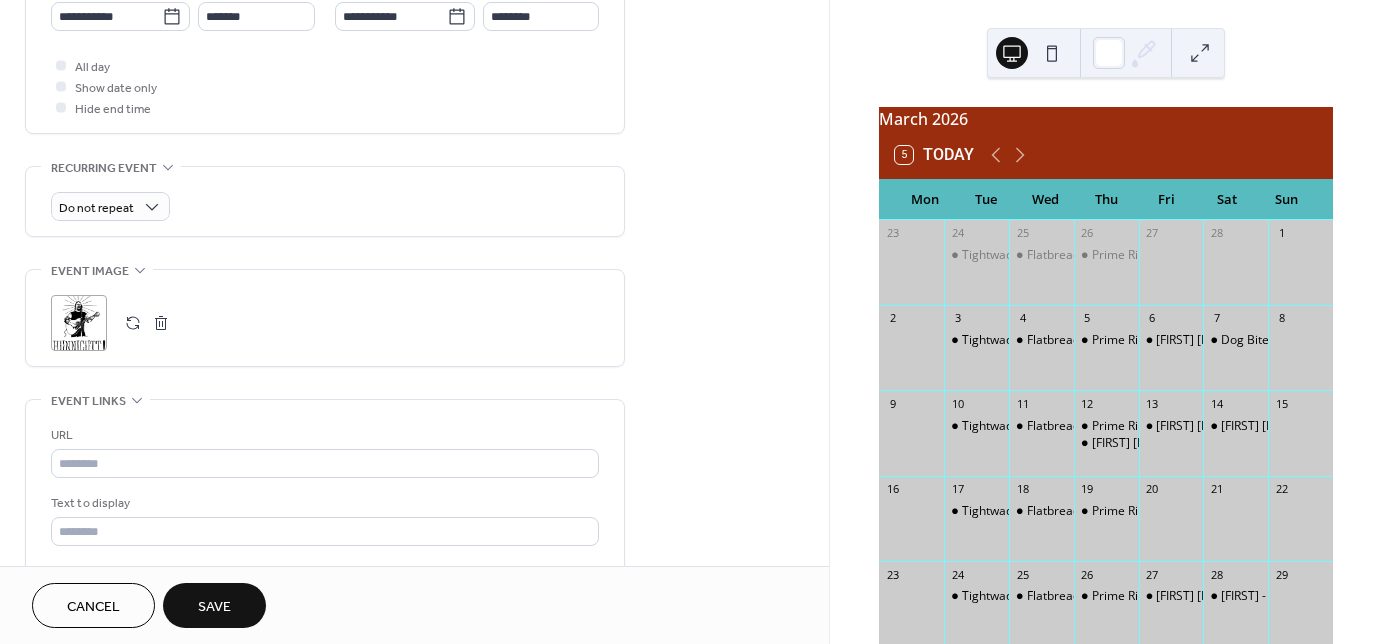 click on "Save" at bounding box center (214, 607) 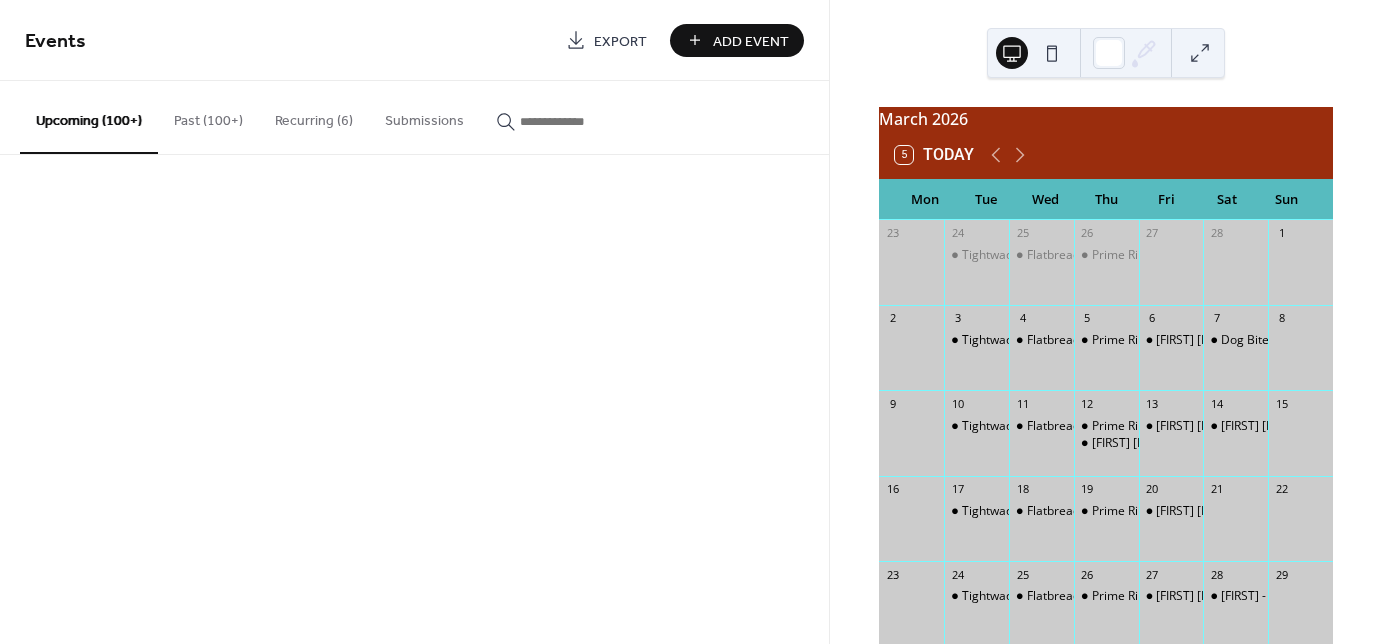 click on "[FIRST] [LAST] (New) - Live Music" at bounding box center [1246, 511] 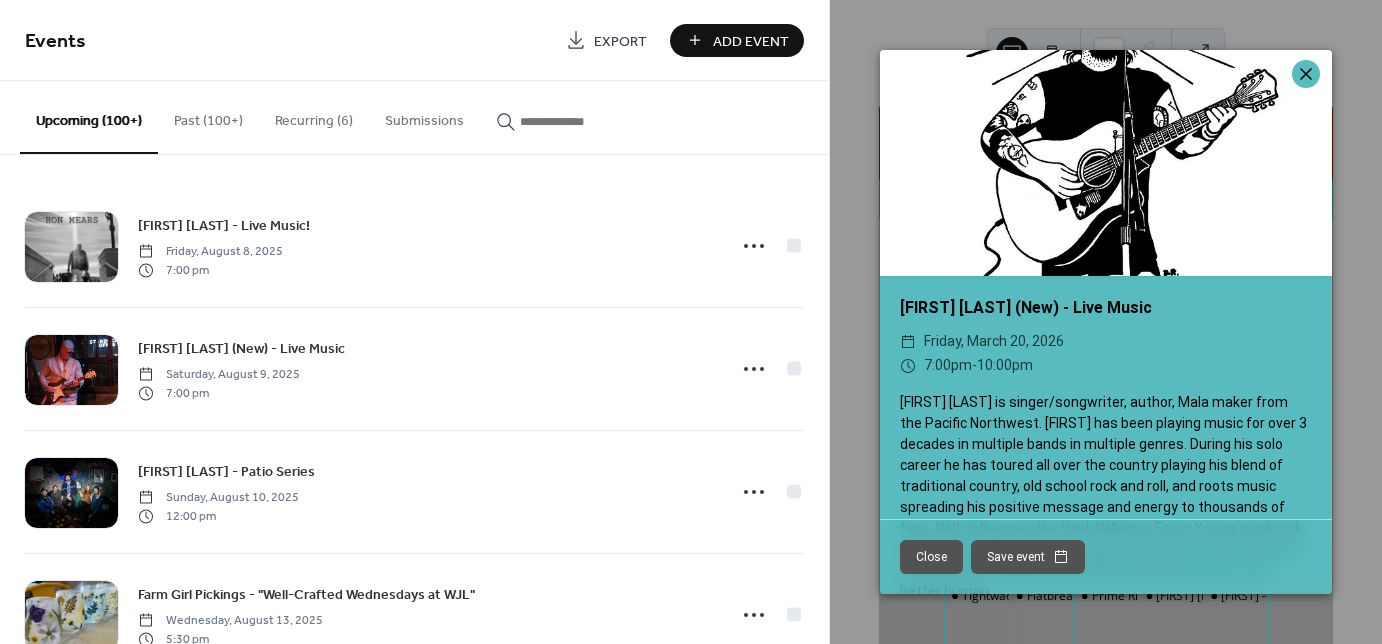 click 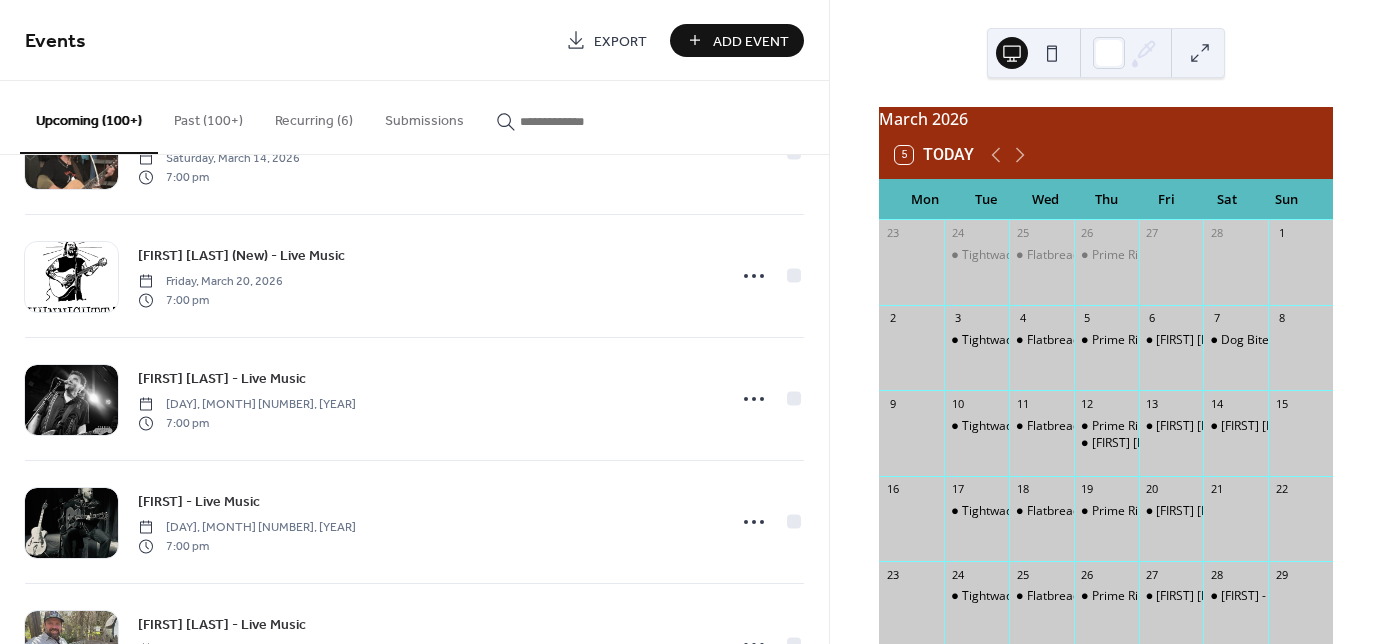 scroll, scrollTop: 11581, scrollLeft: 0, axis: vertical 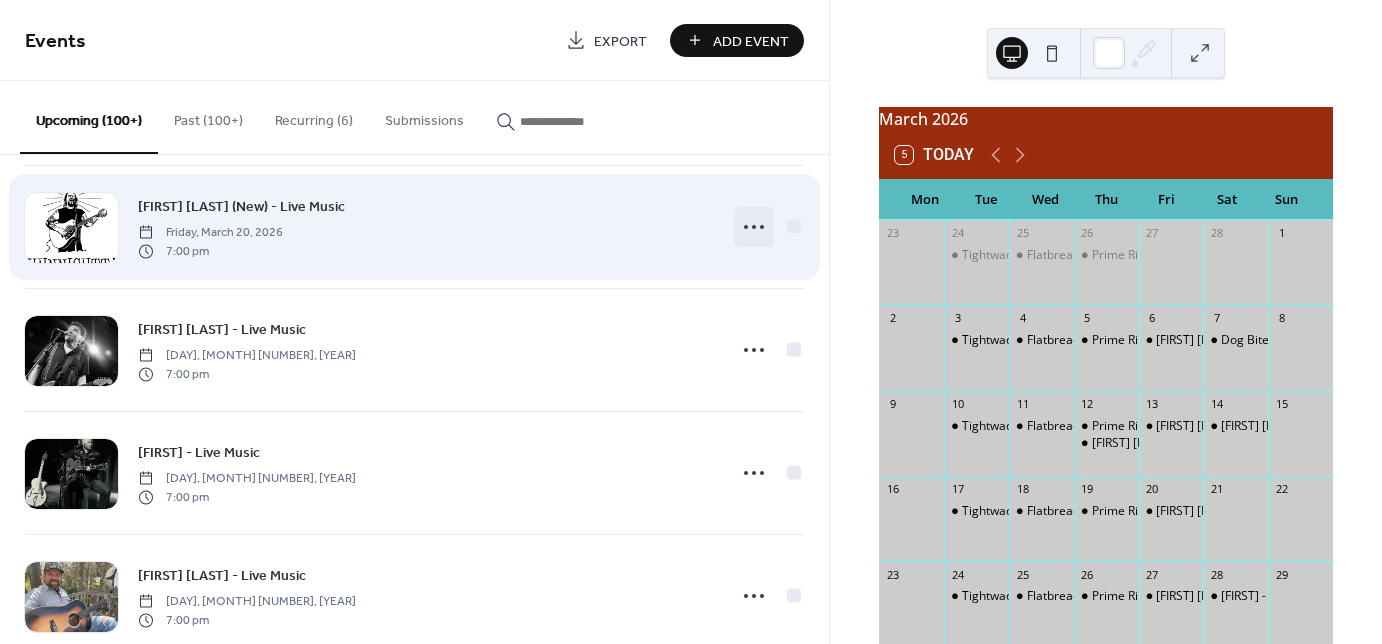 click 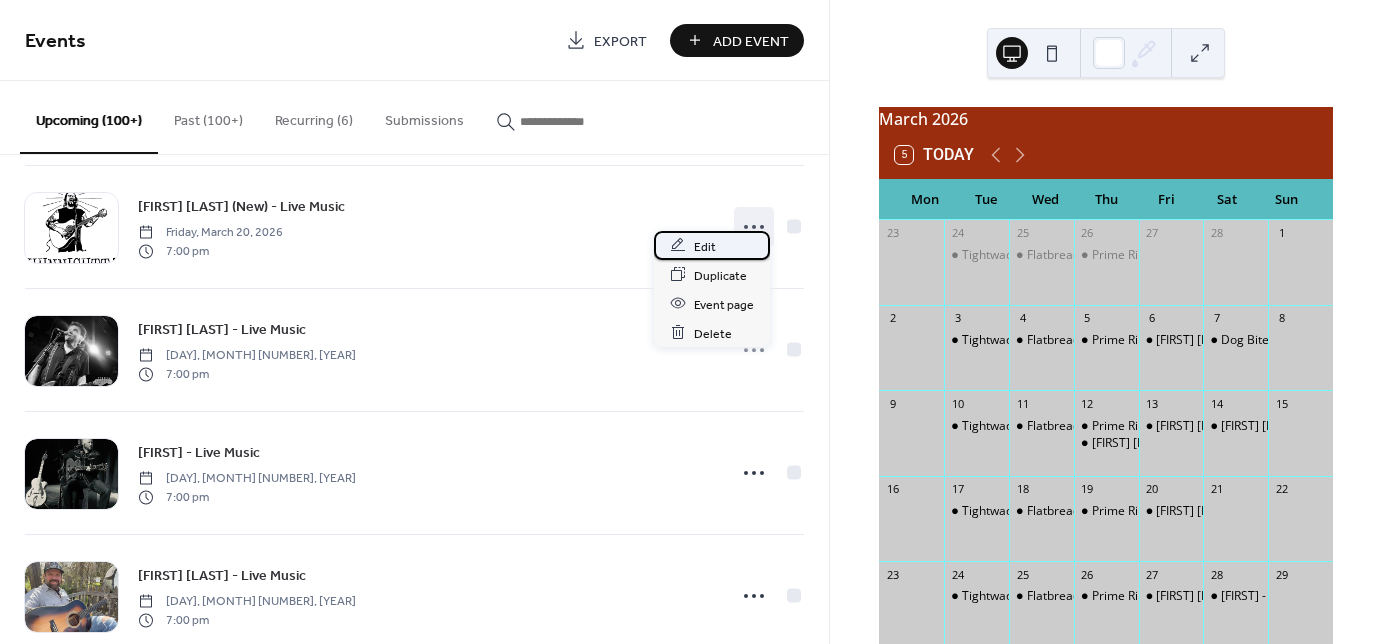 click on "Edit" at bounding box center (705, 246) 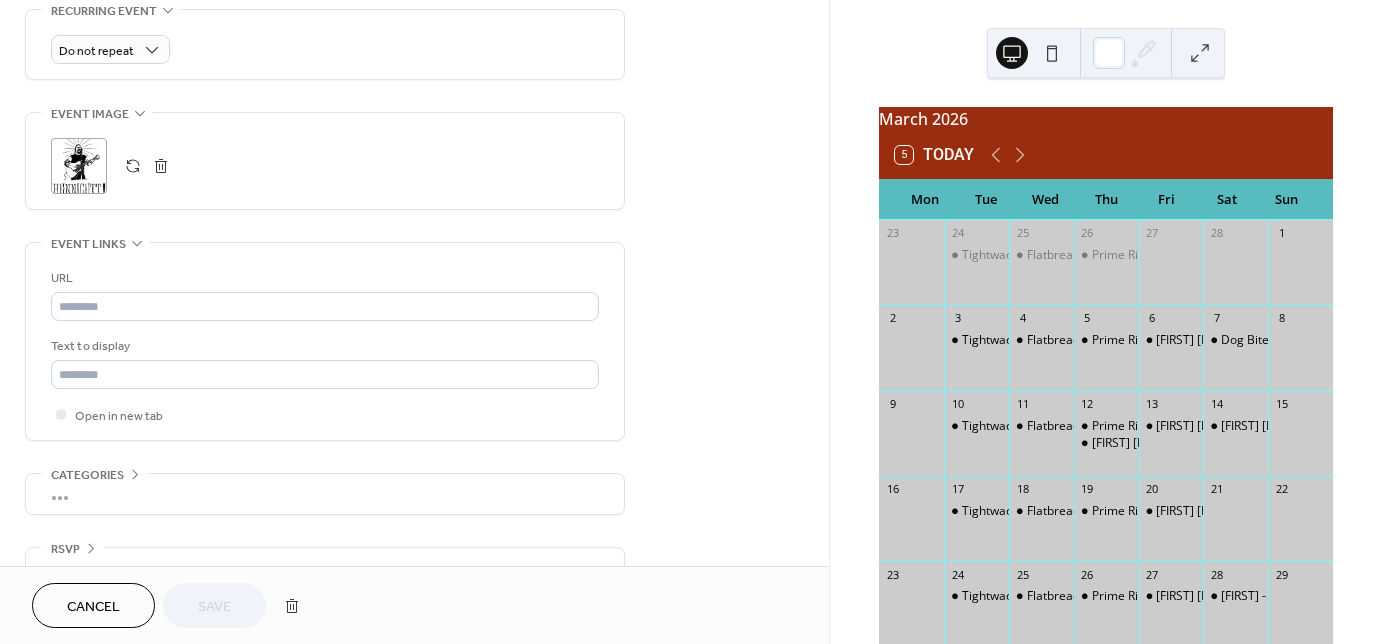 scroll, scrollTop: 880, scrollLeft: 0, axis: vertical 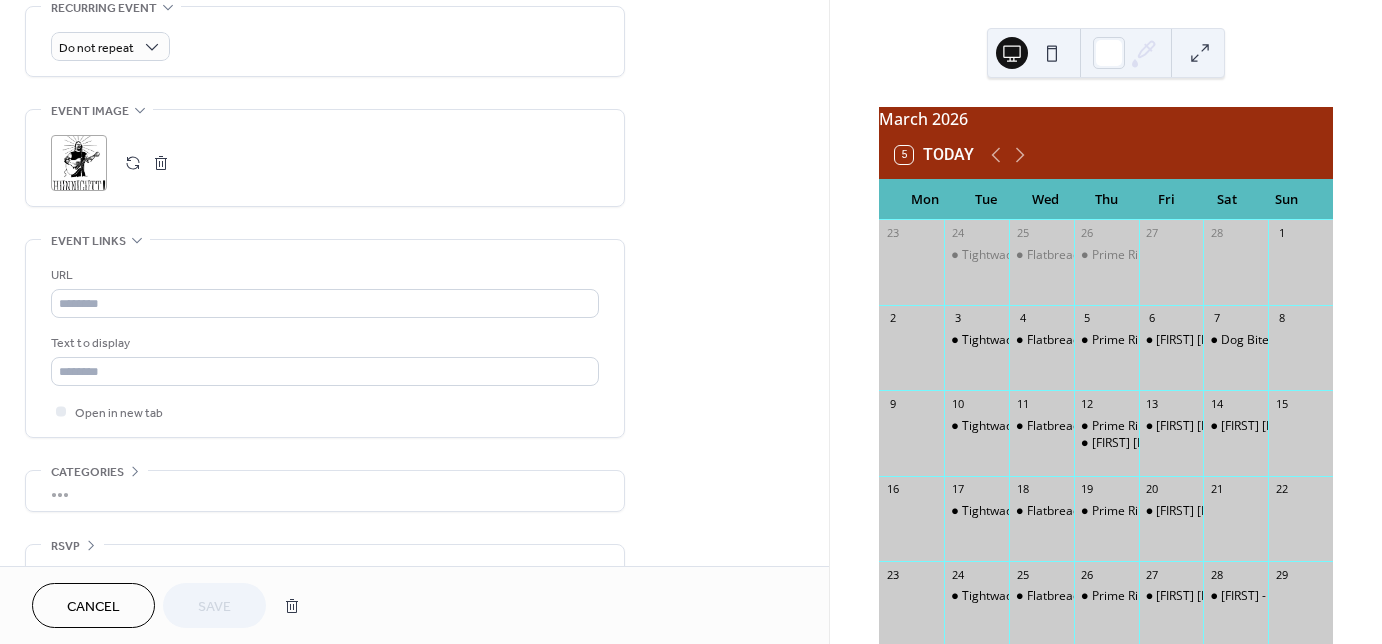click at bounding box center [161, 163] 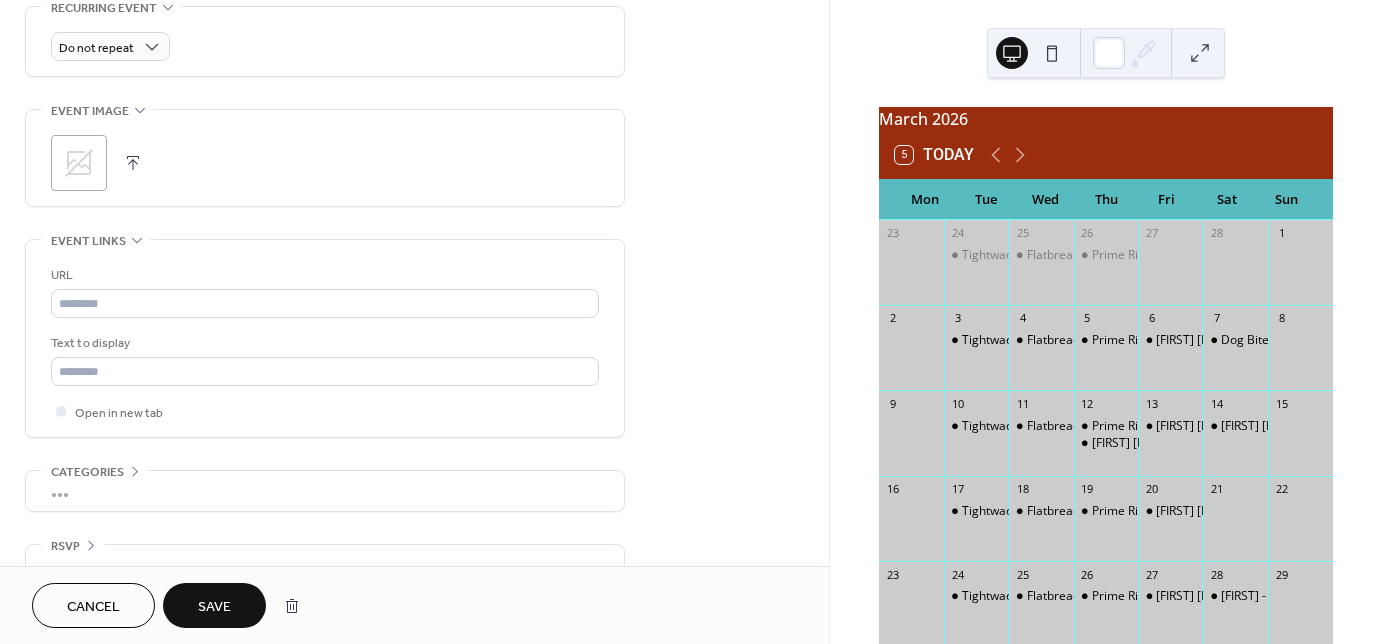 click at bounding box center [133, 163] 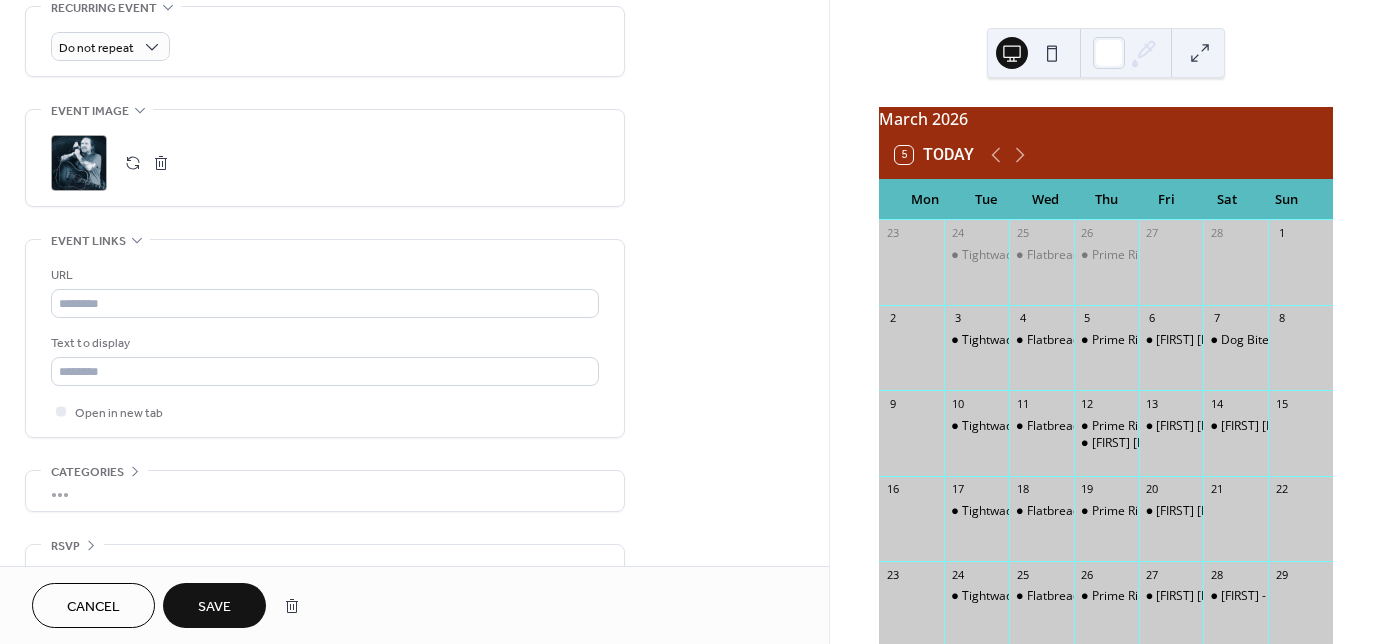click on "Save" at bounding box center [214, 607] 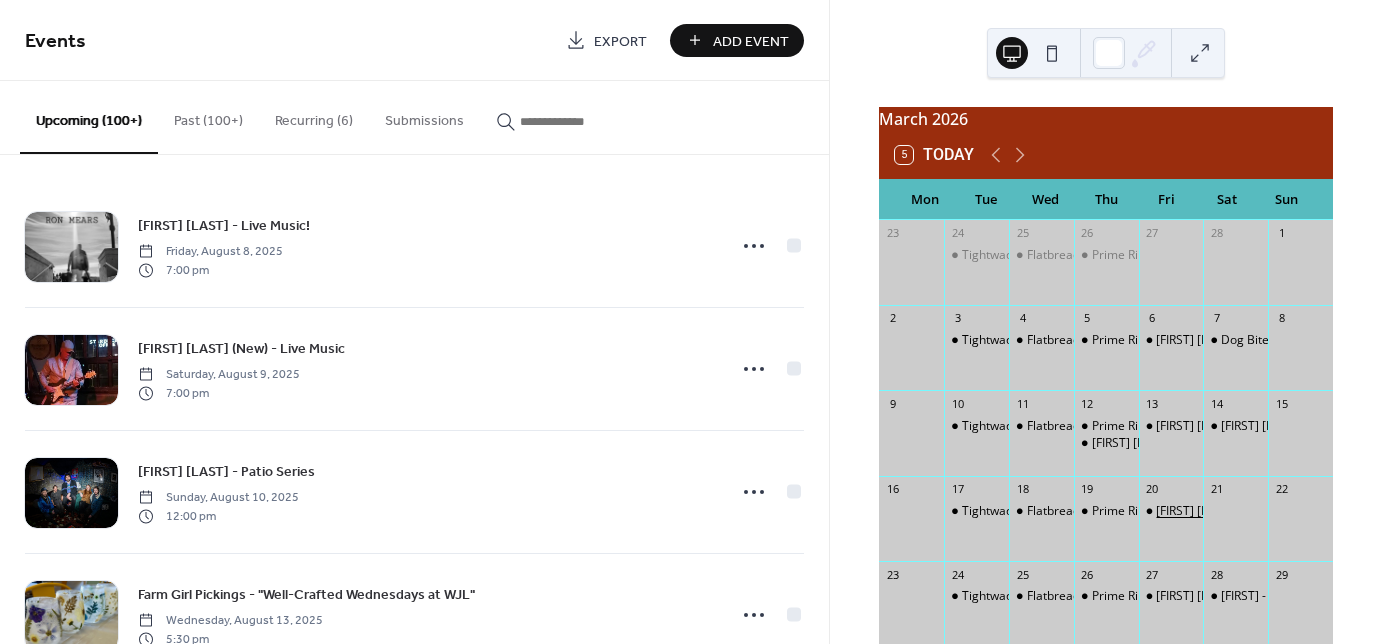 click on "[FIRST] [LAST] (New) - Live Music" at bounding box center [1246, 511] 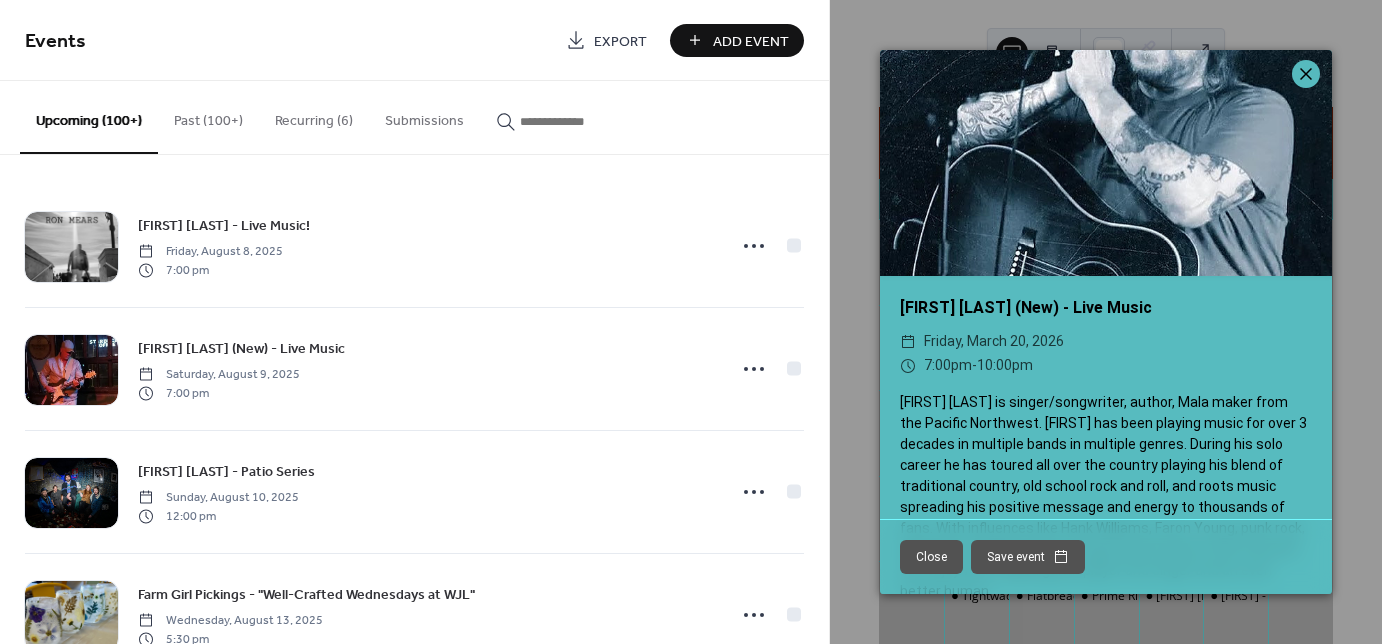 click 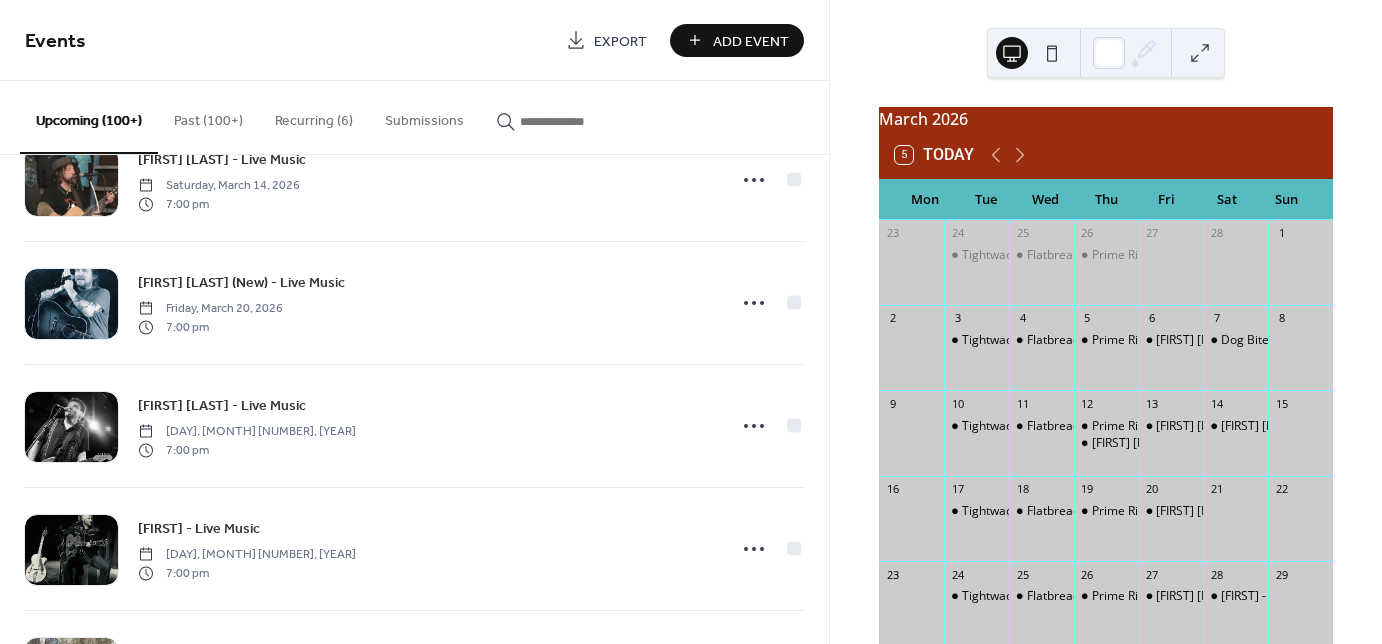scroll, scrollTop: 11501, scrollLeft: 0, axis: vertical 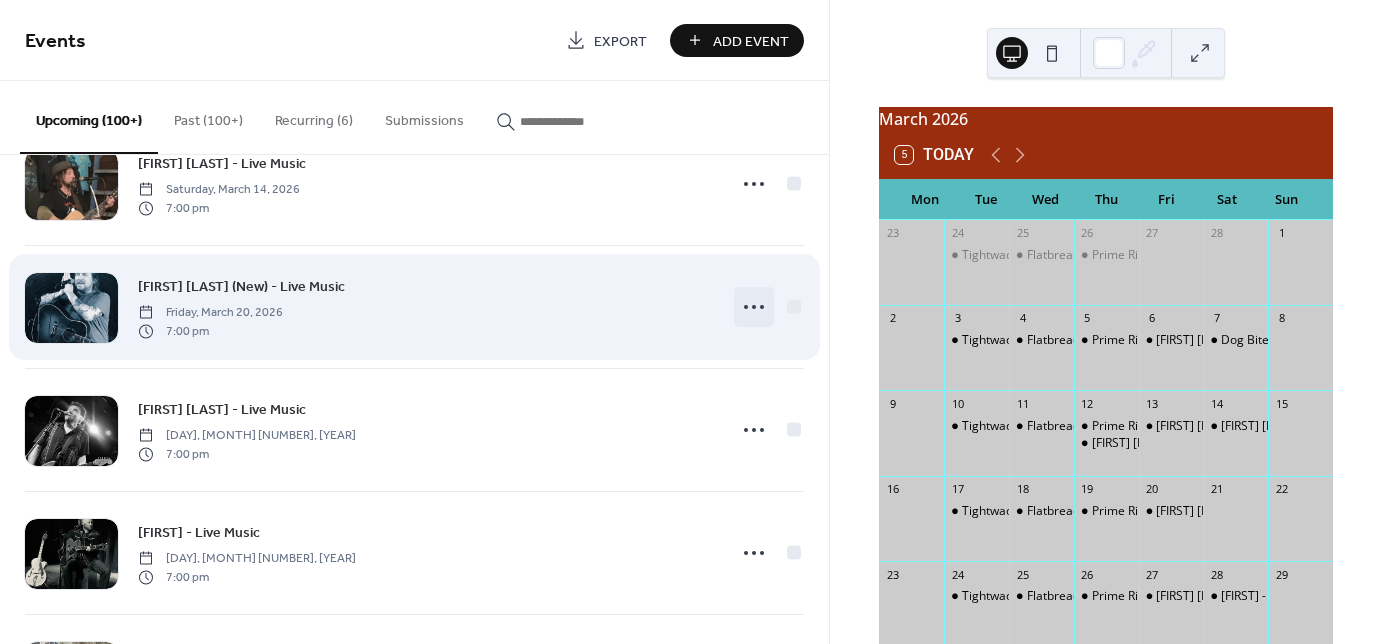 click 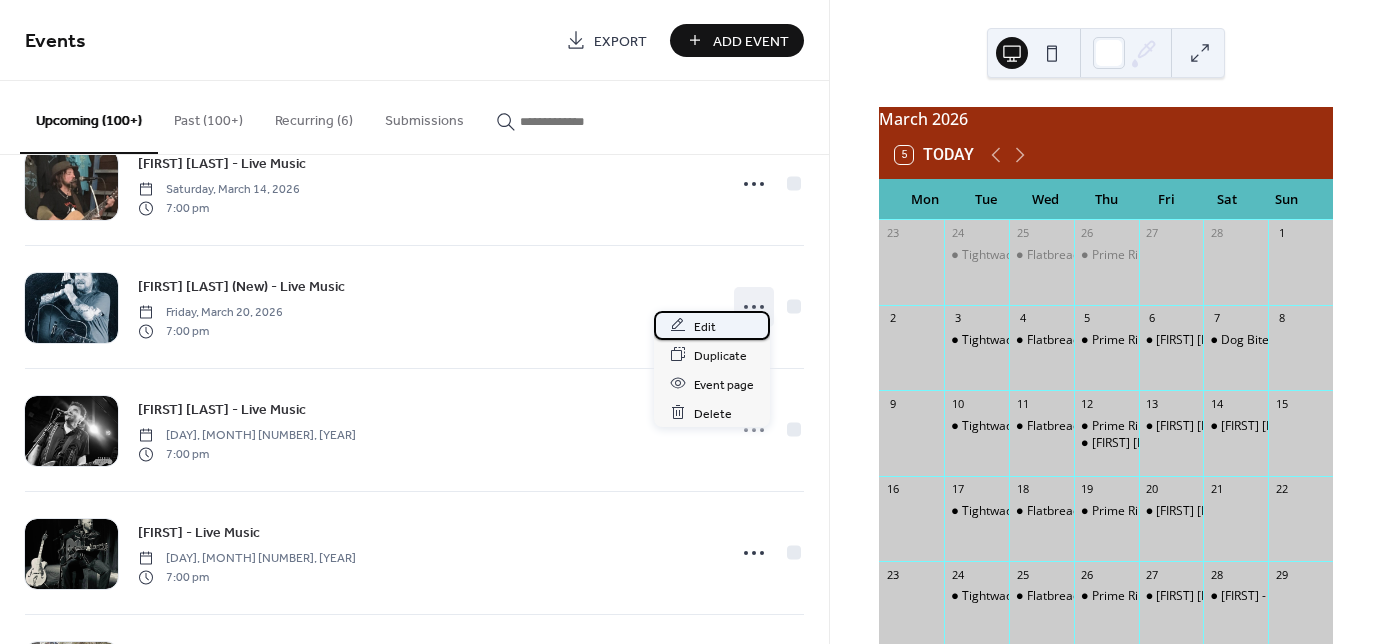click on "Edit" at bounding box center [712, 325] 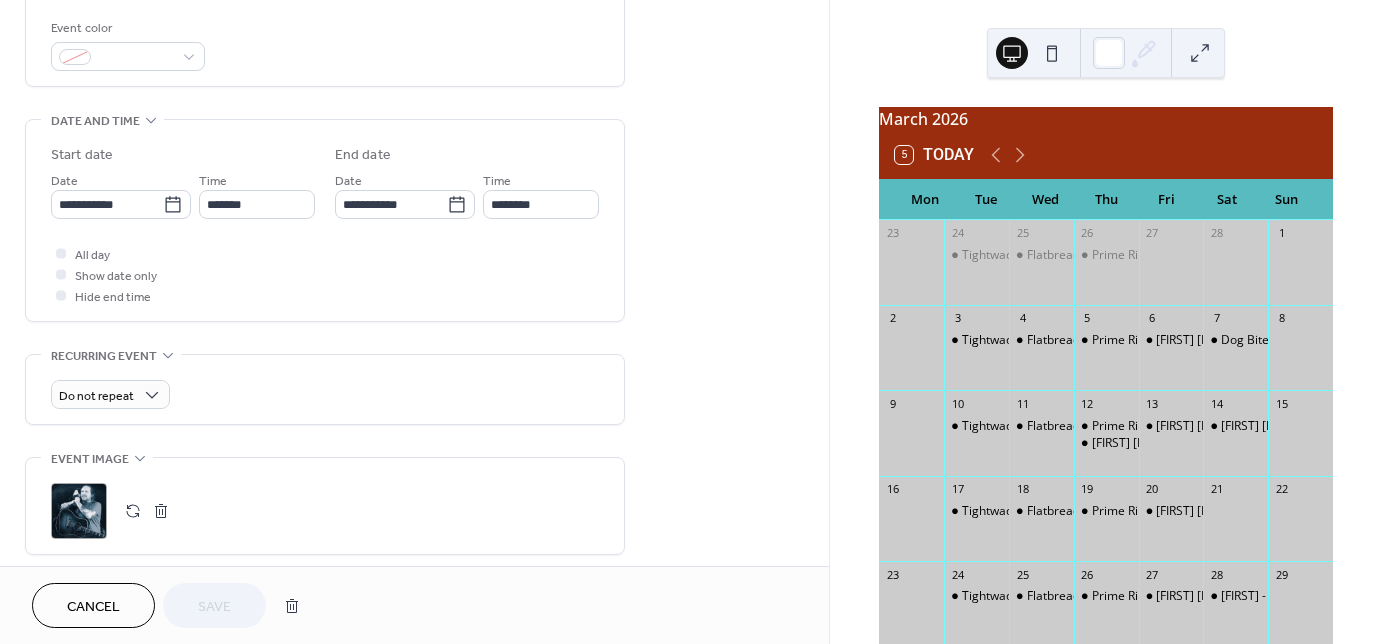 scroll, scrollTop: 560, scrollLeft: 0, axis: vertical 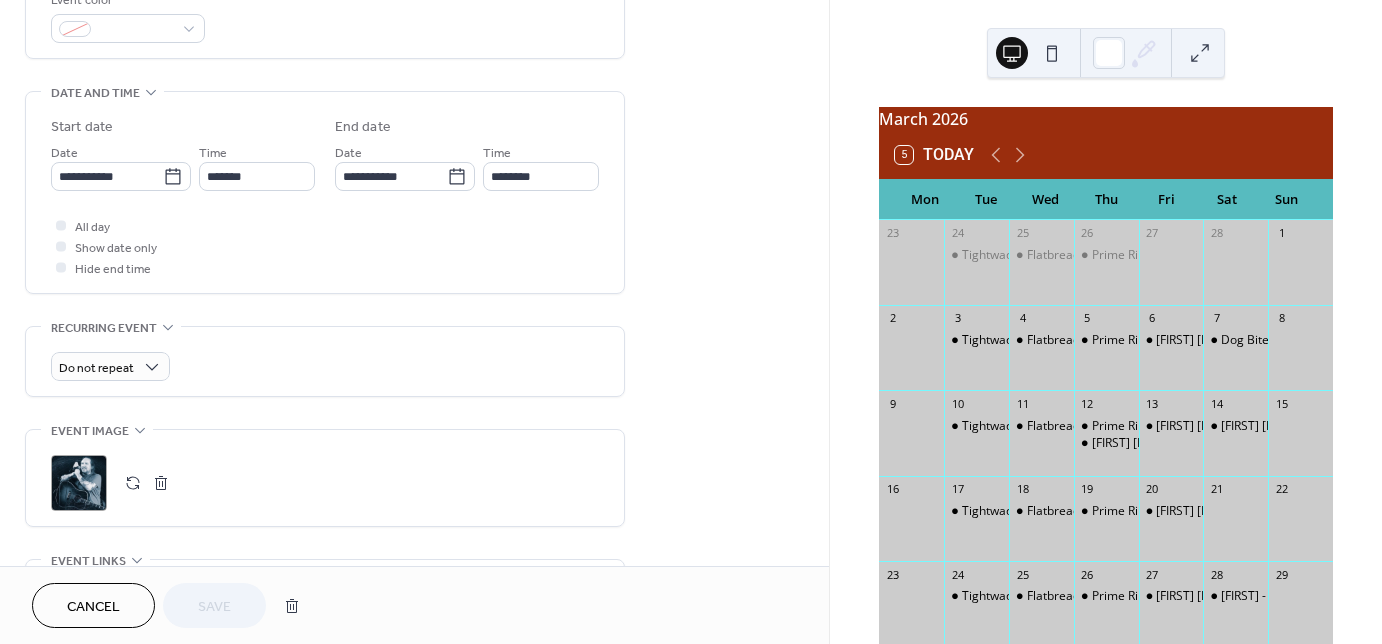 click at bounding box center [161, 483] 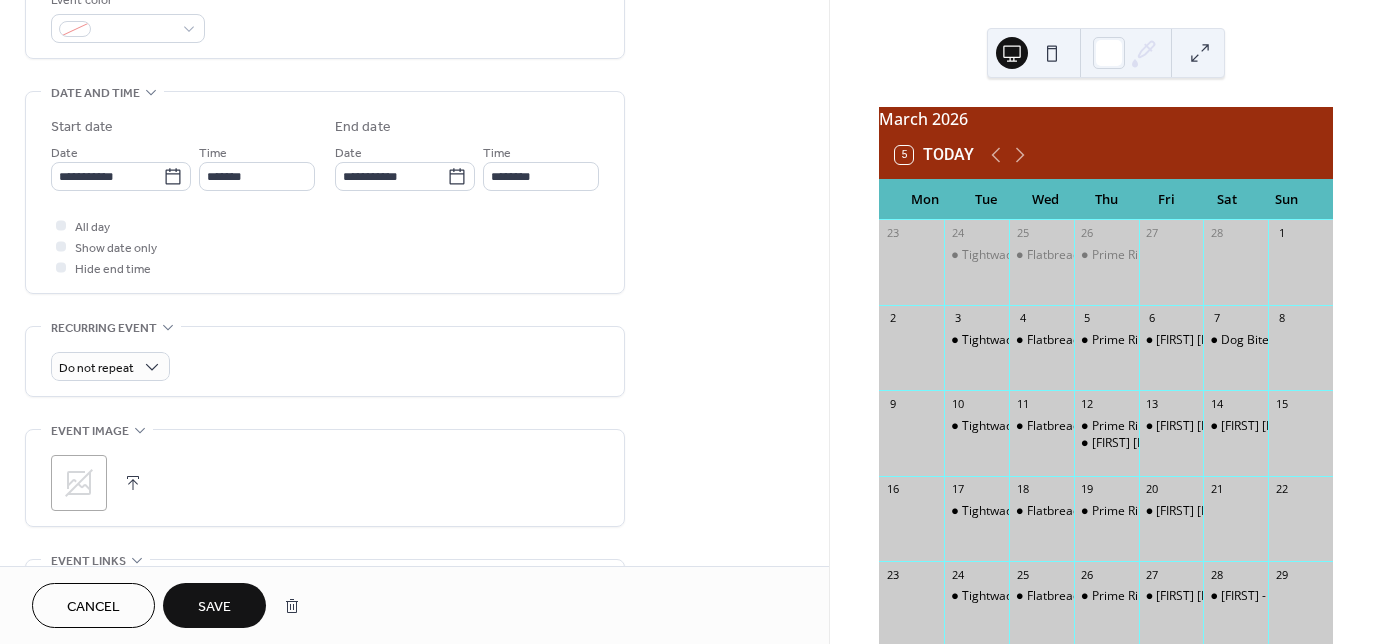 click at bounding box center (133, 483) 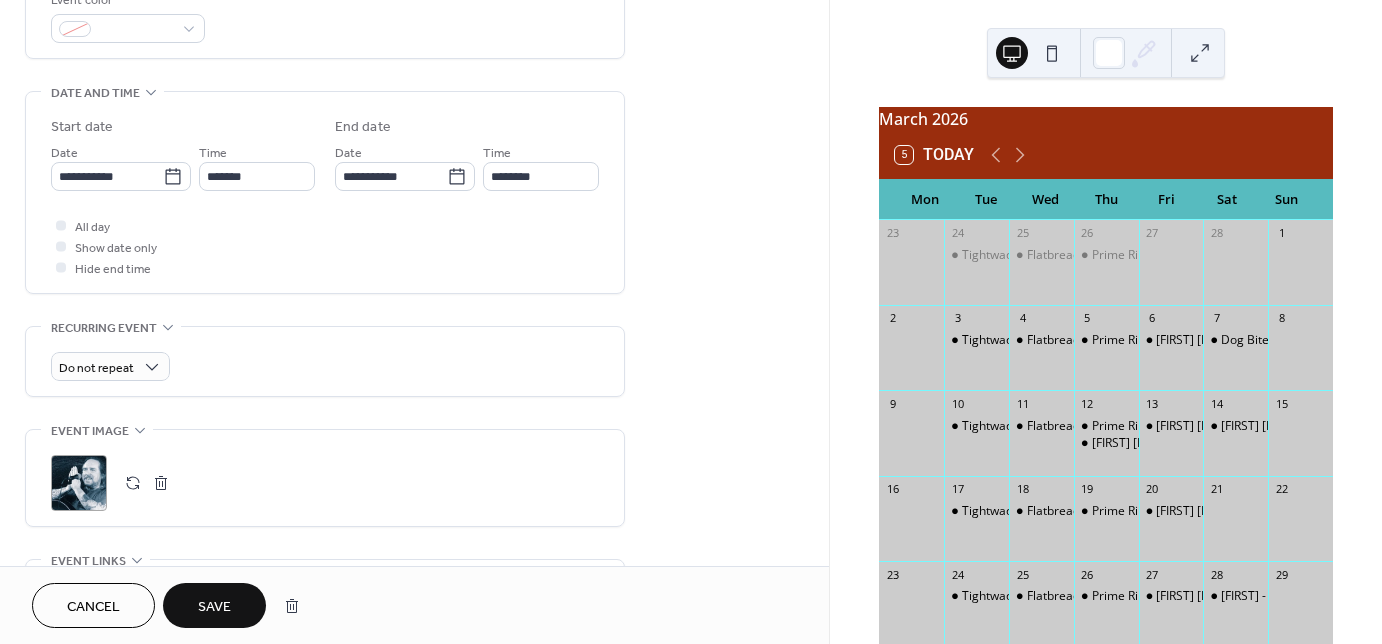 click on "Save" at bounding box center [214, 607] 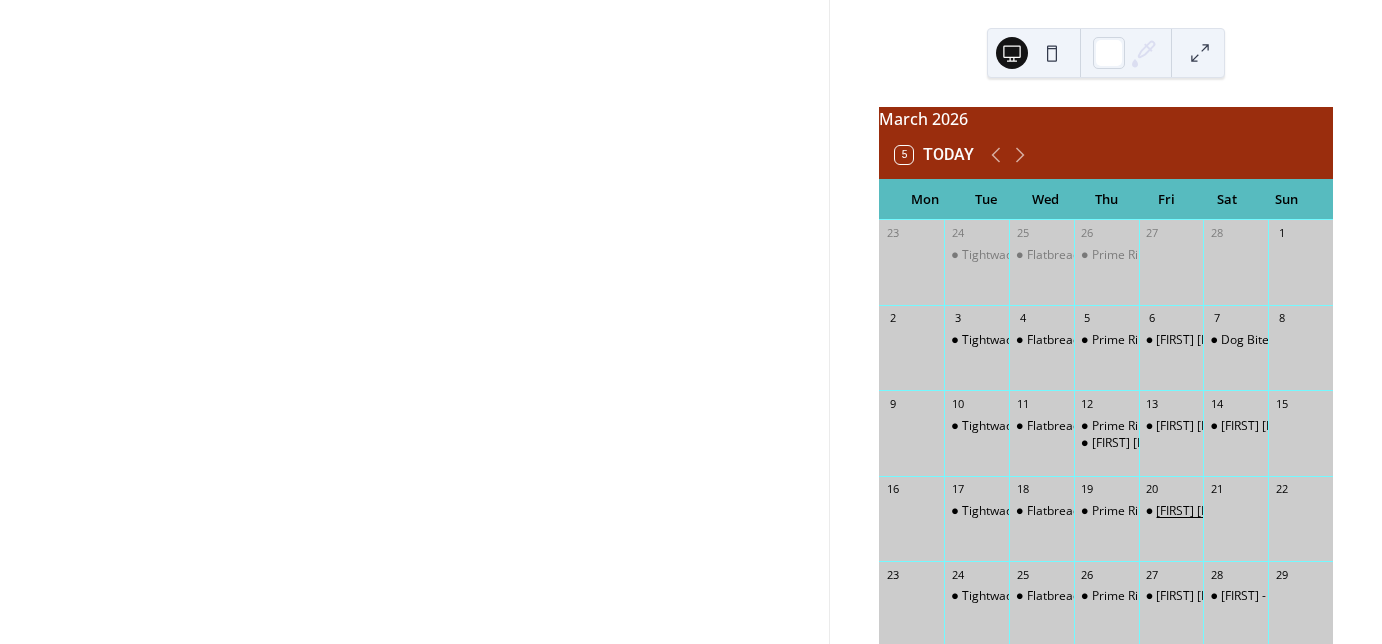 click on "[FIRST] [LAST] (New) - Live Music" at bounding box center (1246, 511) 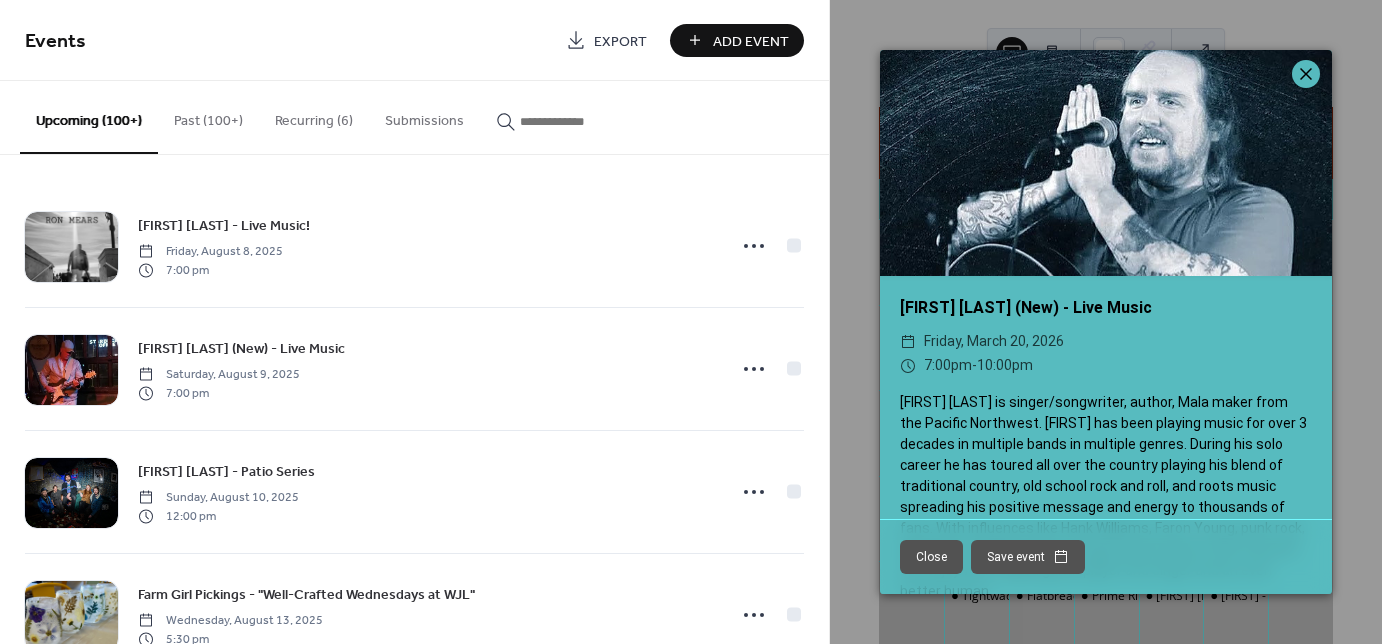 click 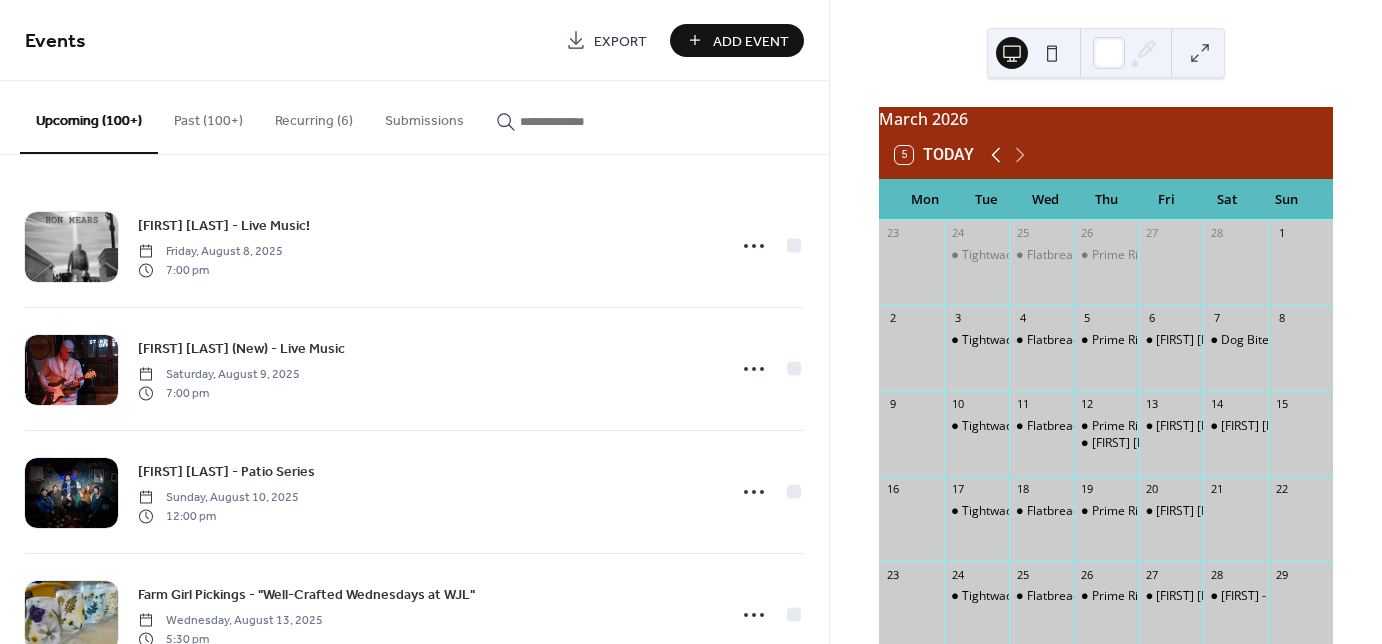 click 